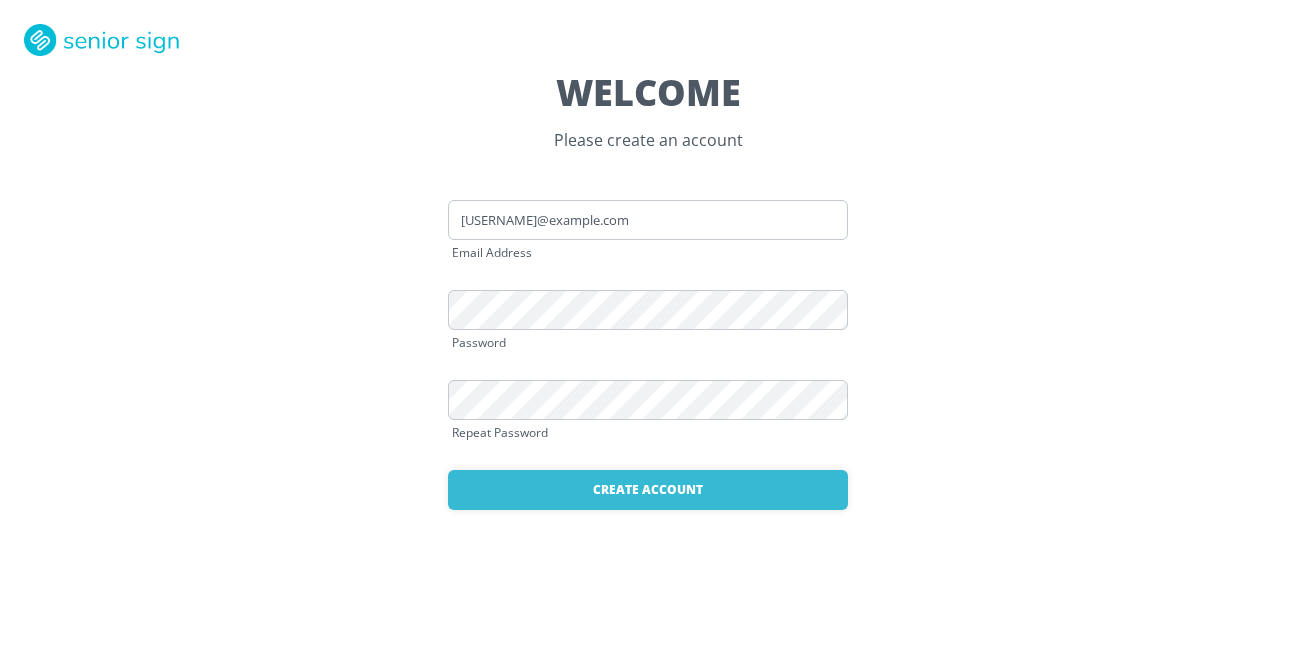scroll, scrollTop: 0, scrollLeft: 0, axis: both 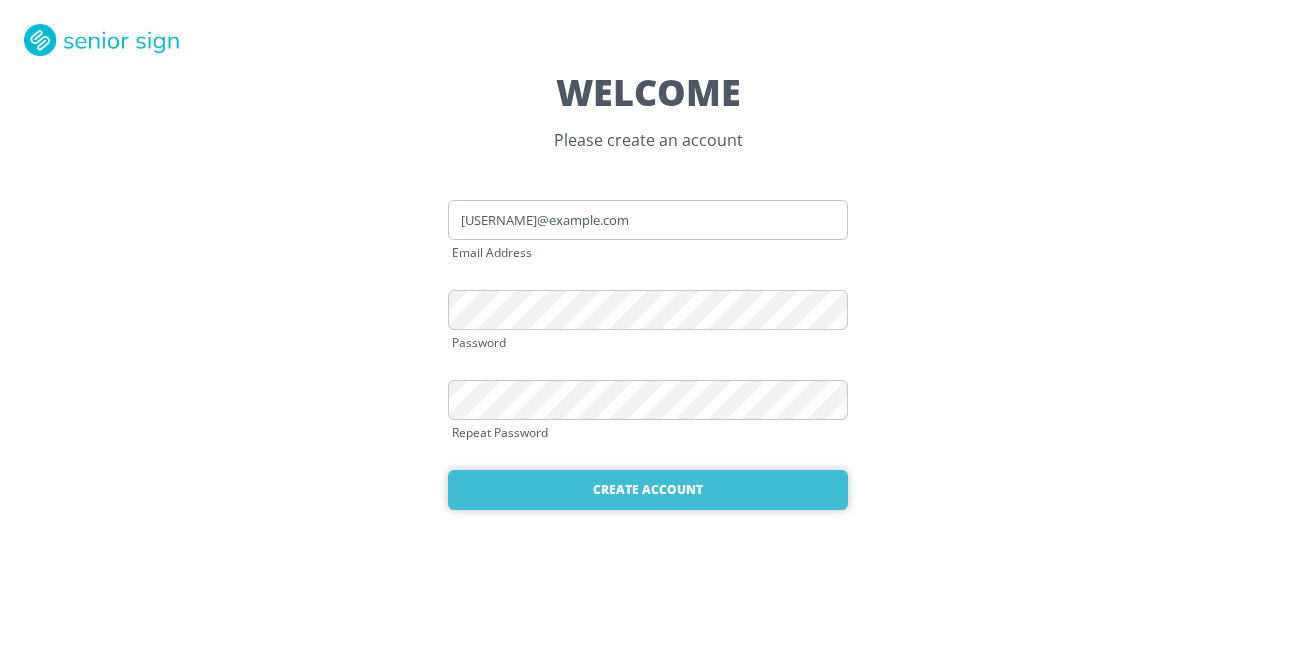 click on "Create Account" at bounding box center (648, 490) 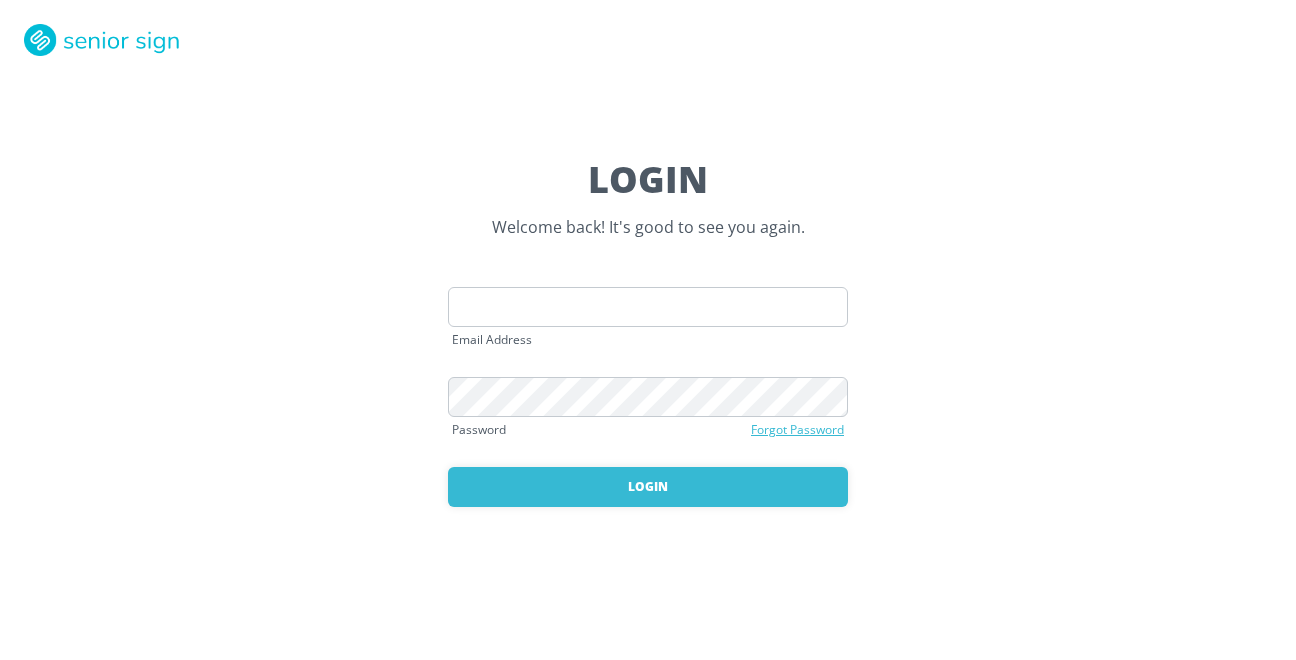scroll, scrollTop: 0, scrollLeft: 0, axis: both 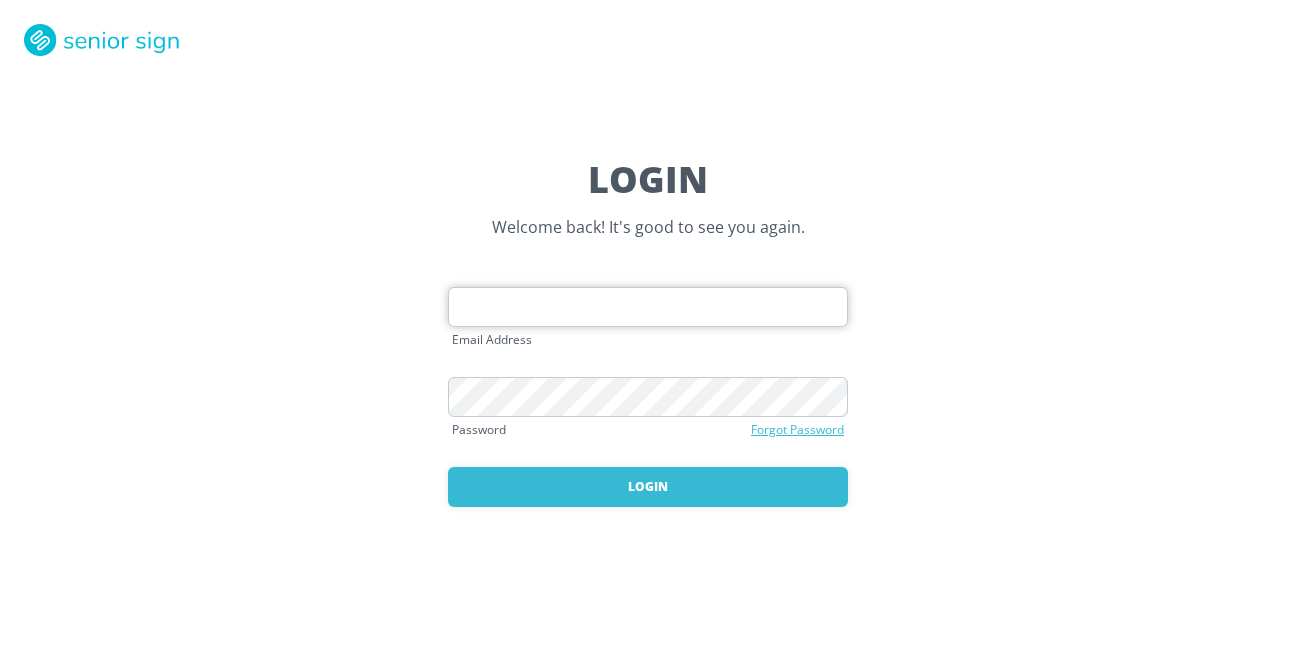 type on "[EMAIL]" 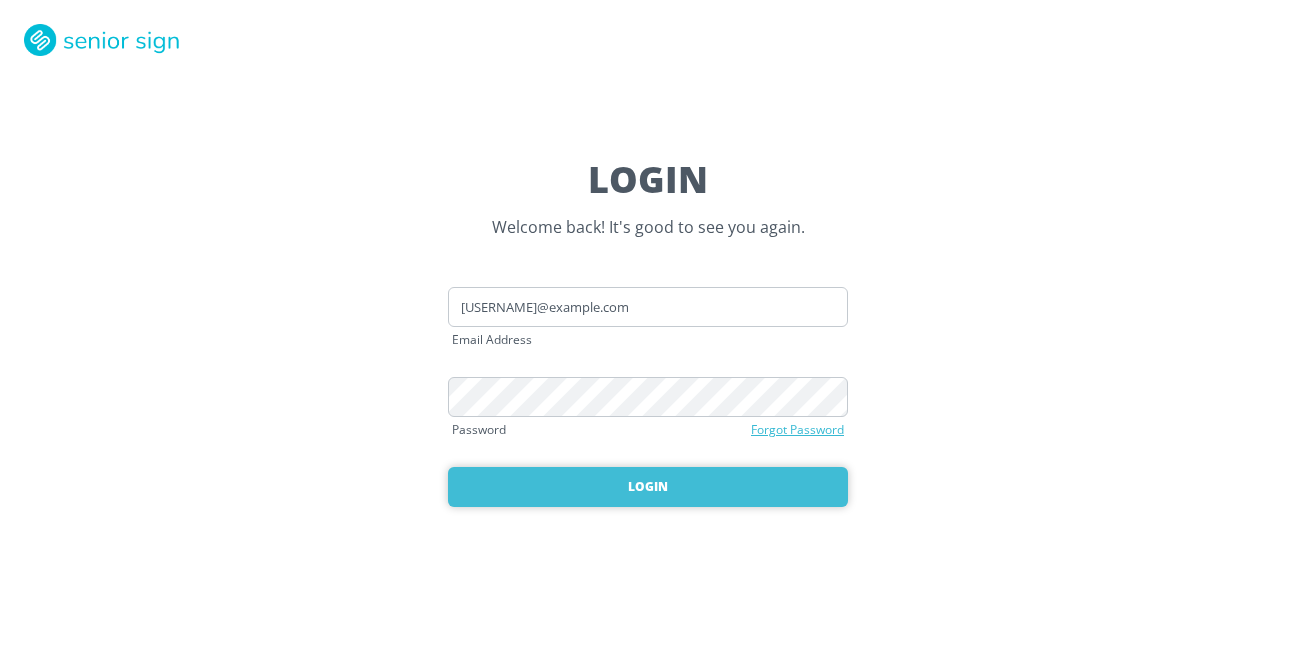 click on "Login" at bounding box center [648, 487] 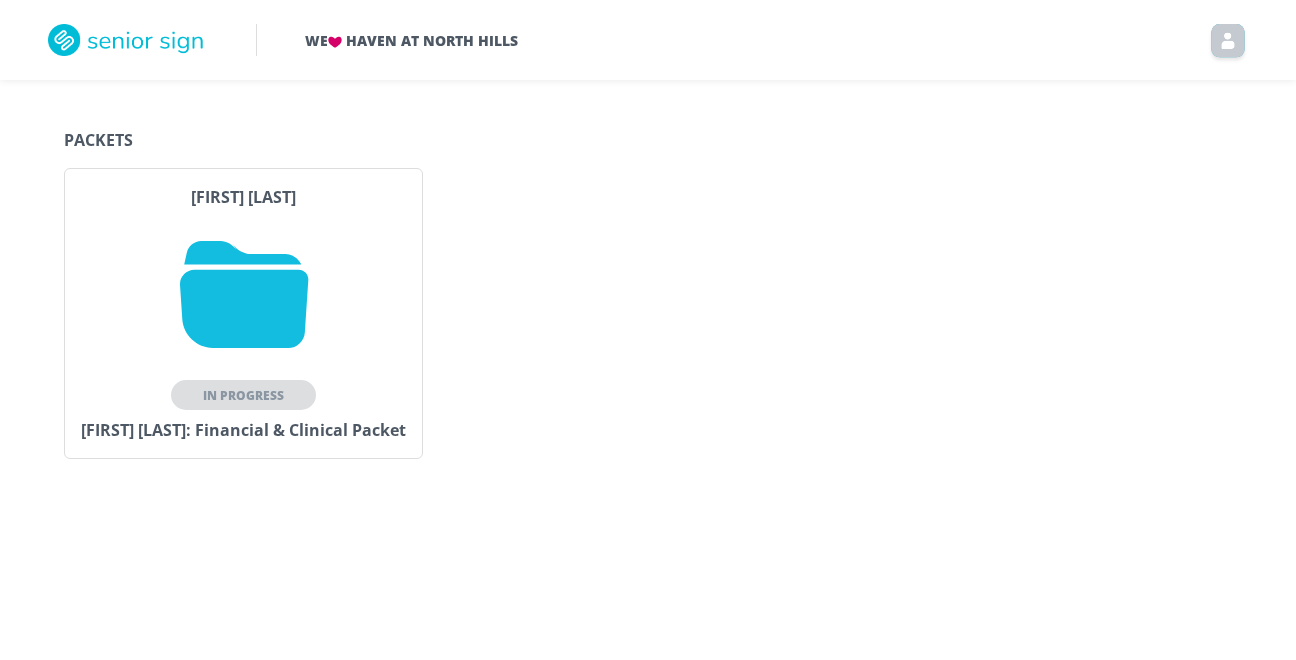 click on "In Progress" at bounding box center (243, 395) 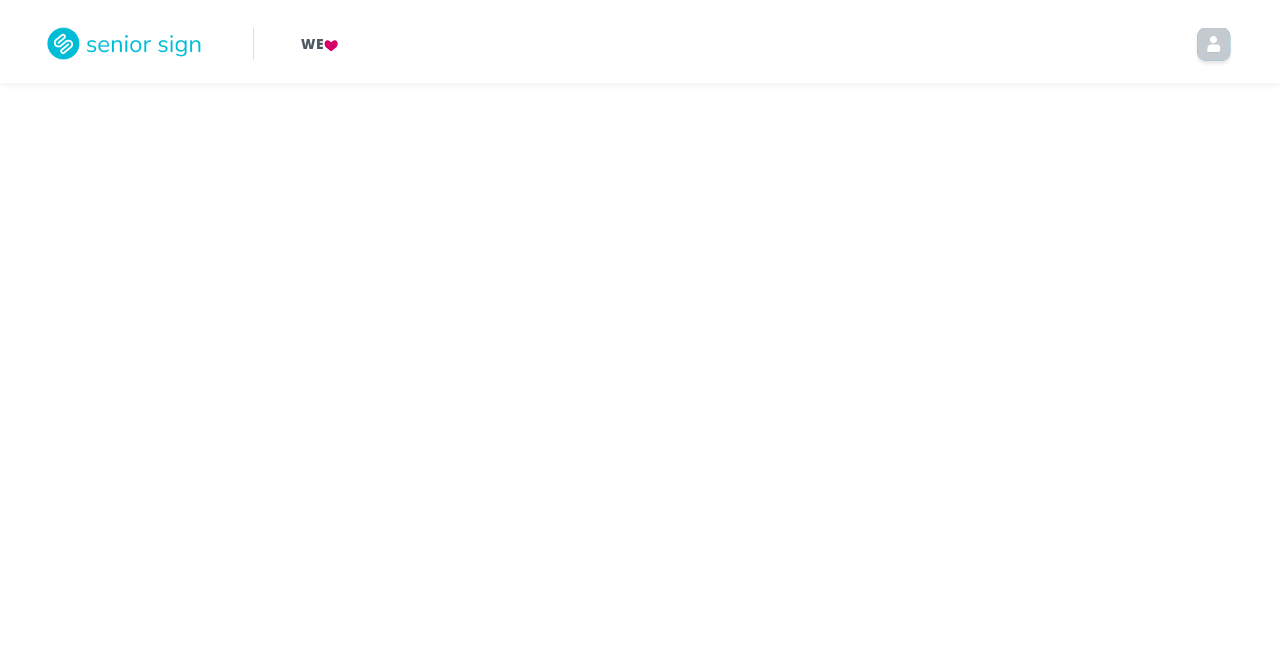 scroll, scrollTop: 0, scrollLeft: 0, axis: both 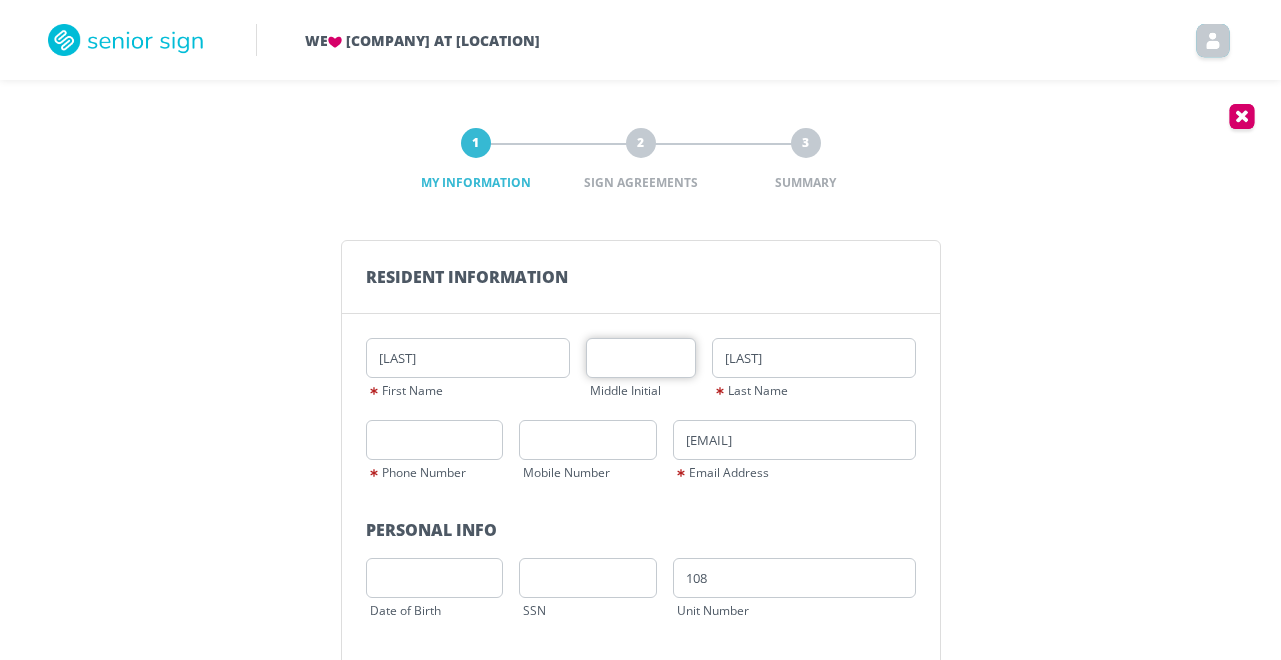click at bounding box center [641, 358] 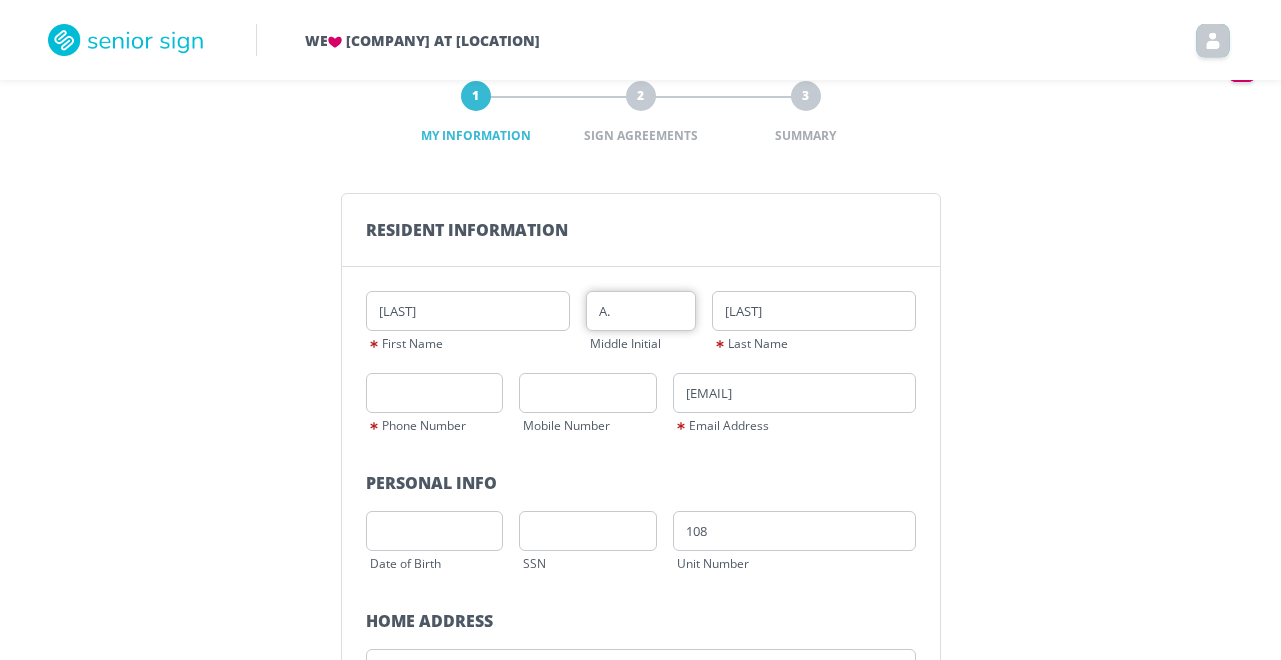 scroll, scrollTop: 42, scrollLeft: 0, axis: vertical 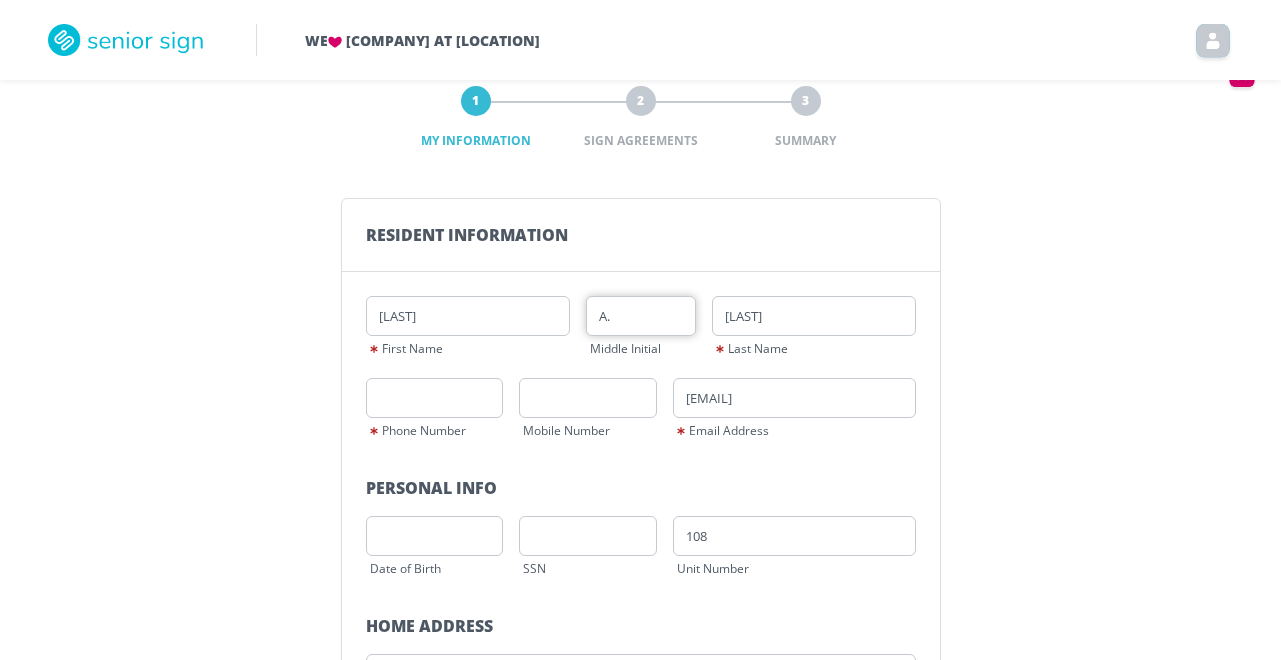 type on "A." 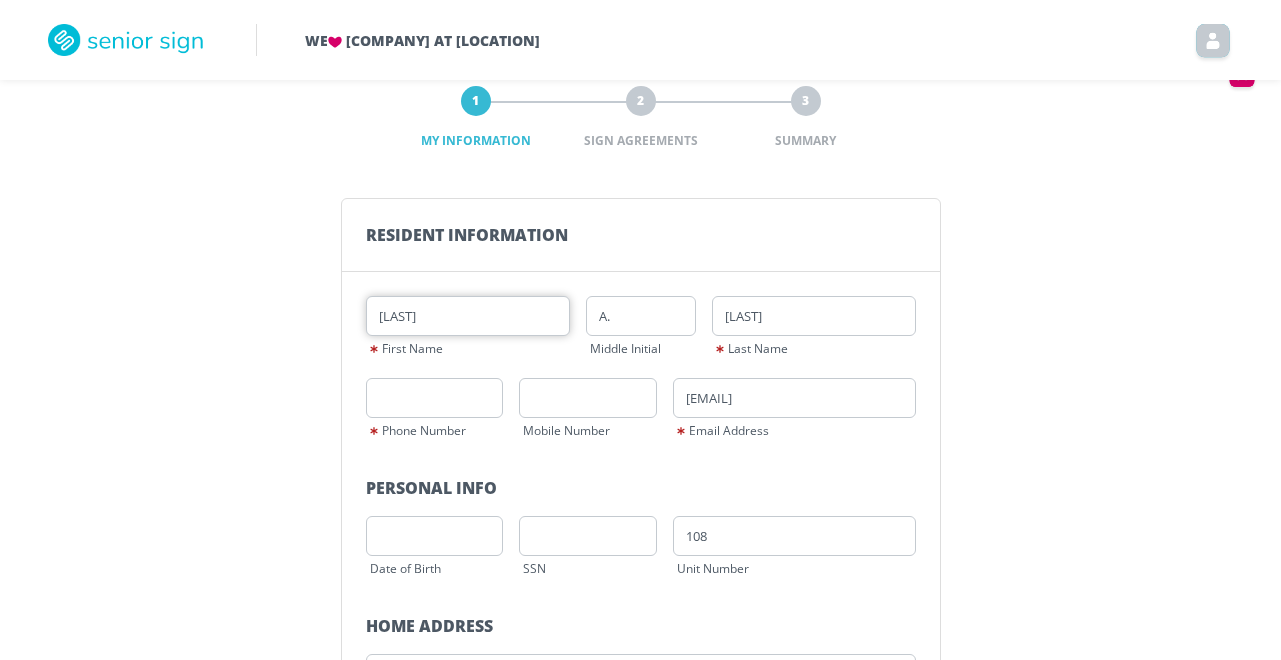 click on "[LAST]" at bounding box center [468, 316] 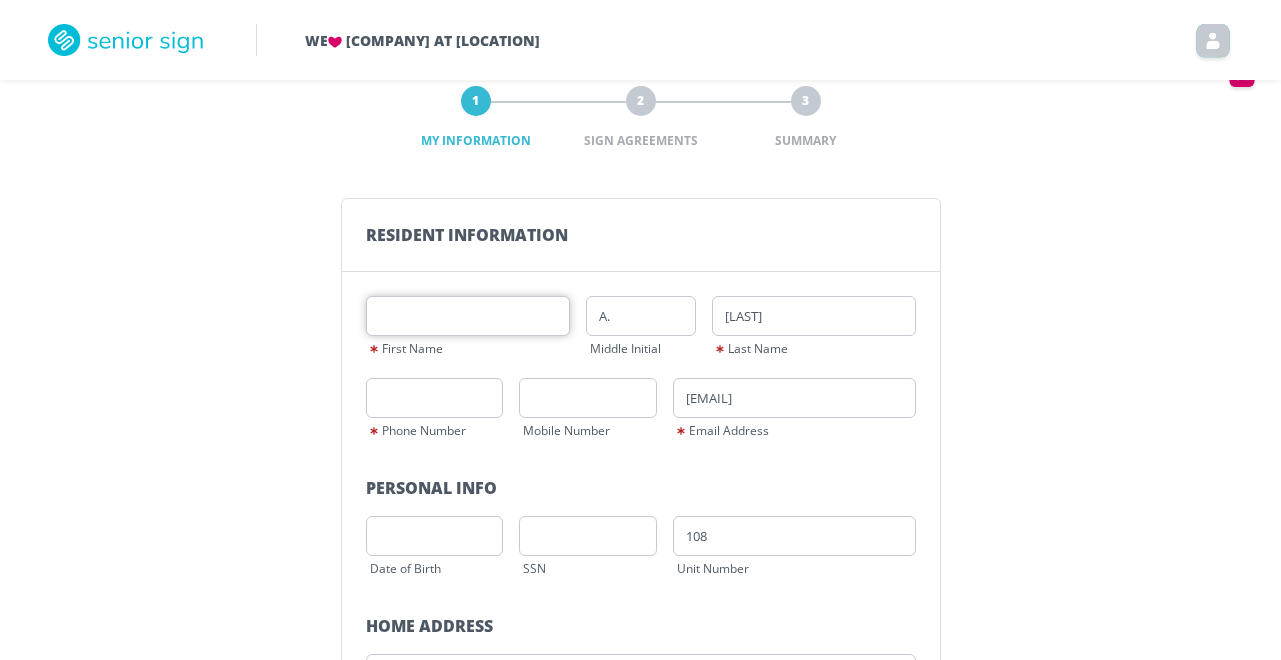 type 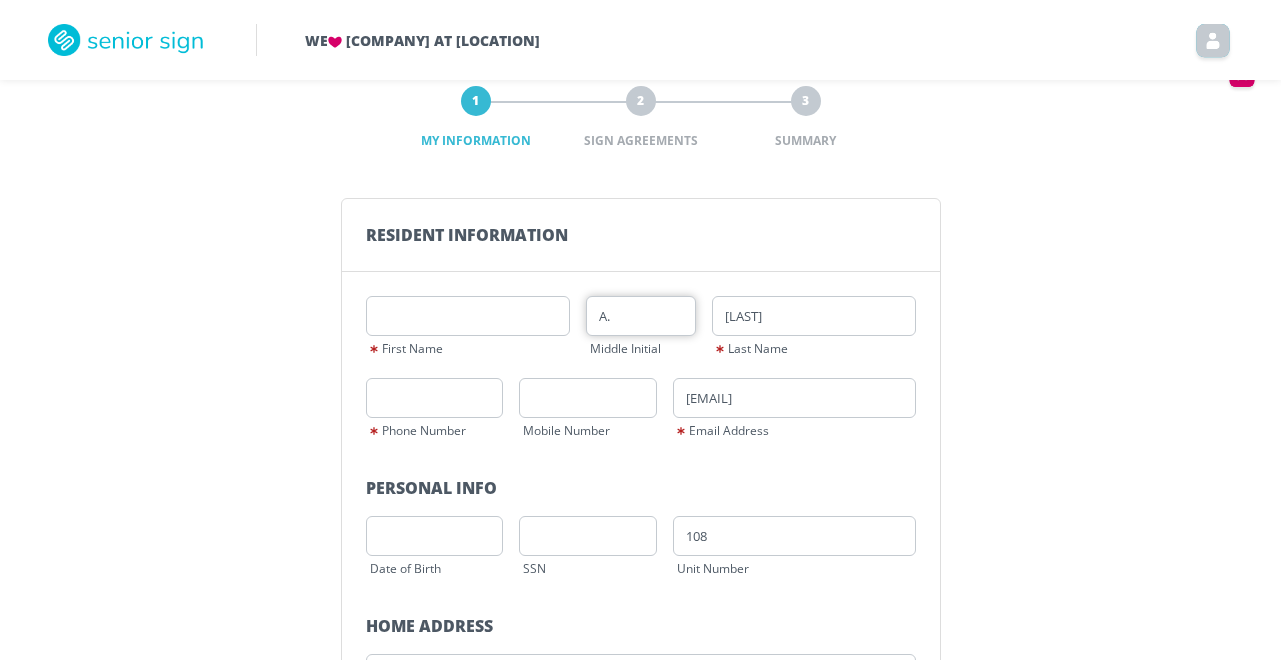 click on "A." at bounding box center (641, 316) 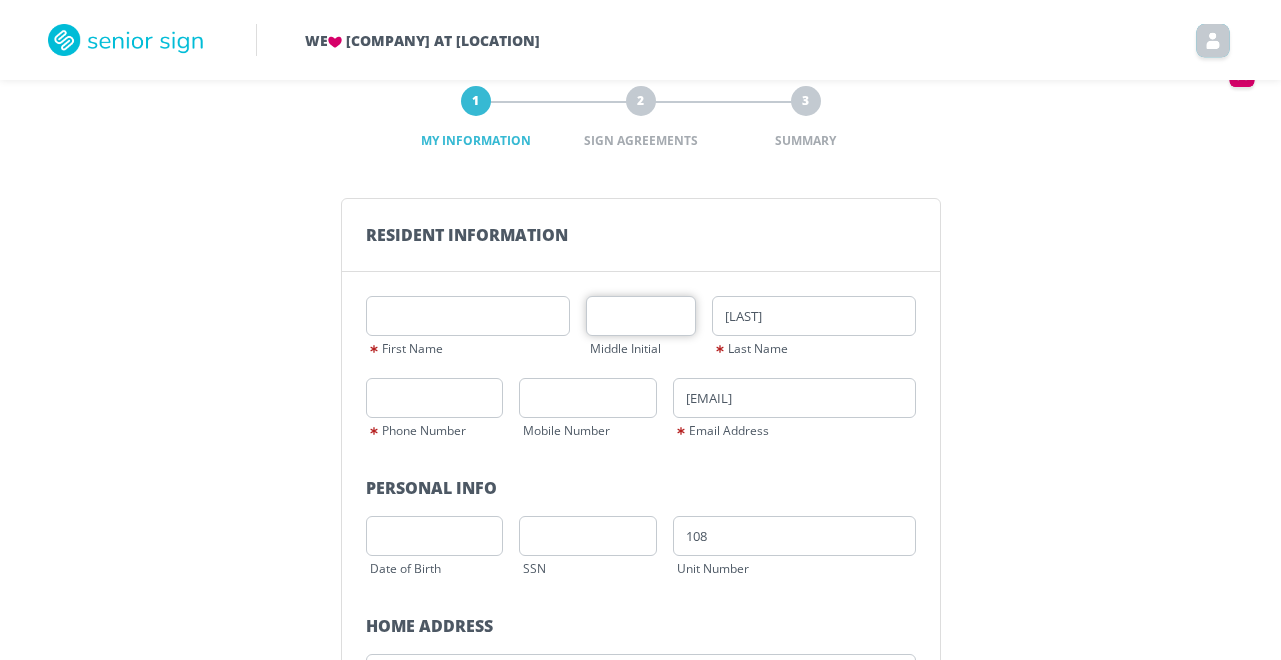 type 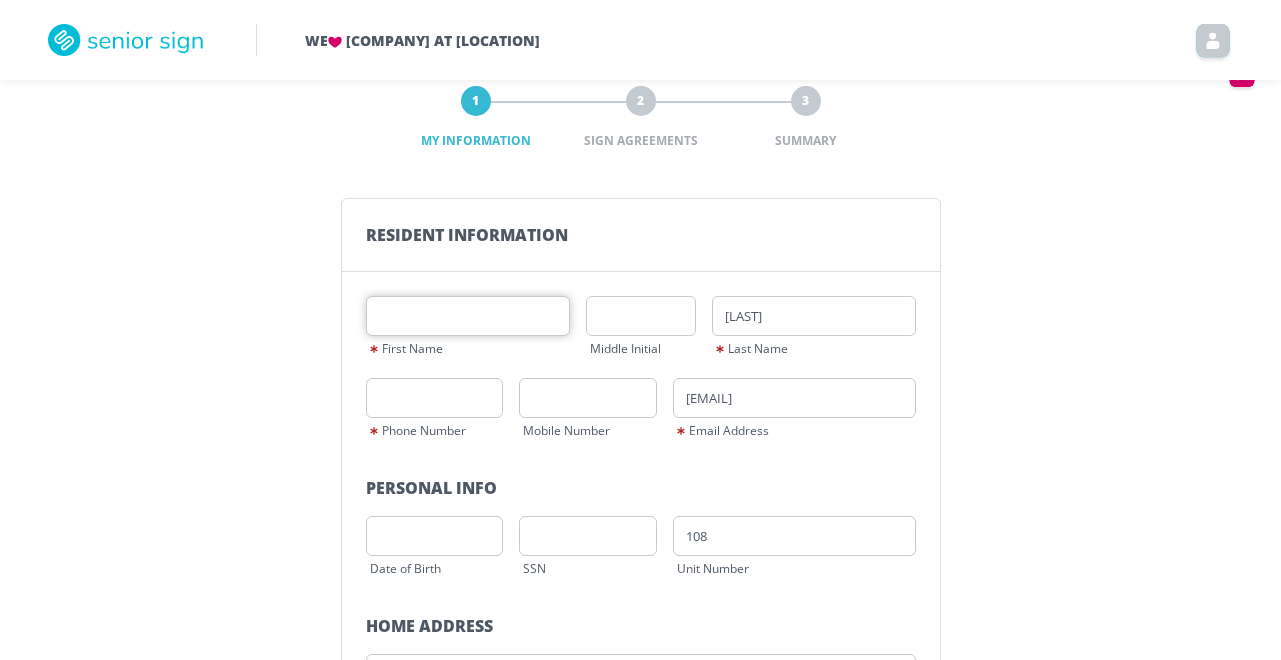 click at bounding box center (468, 316) 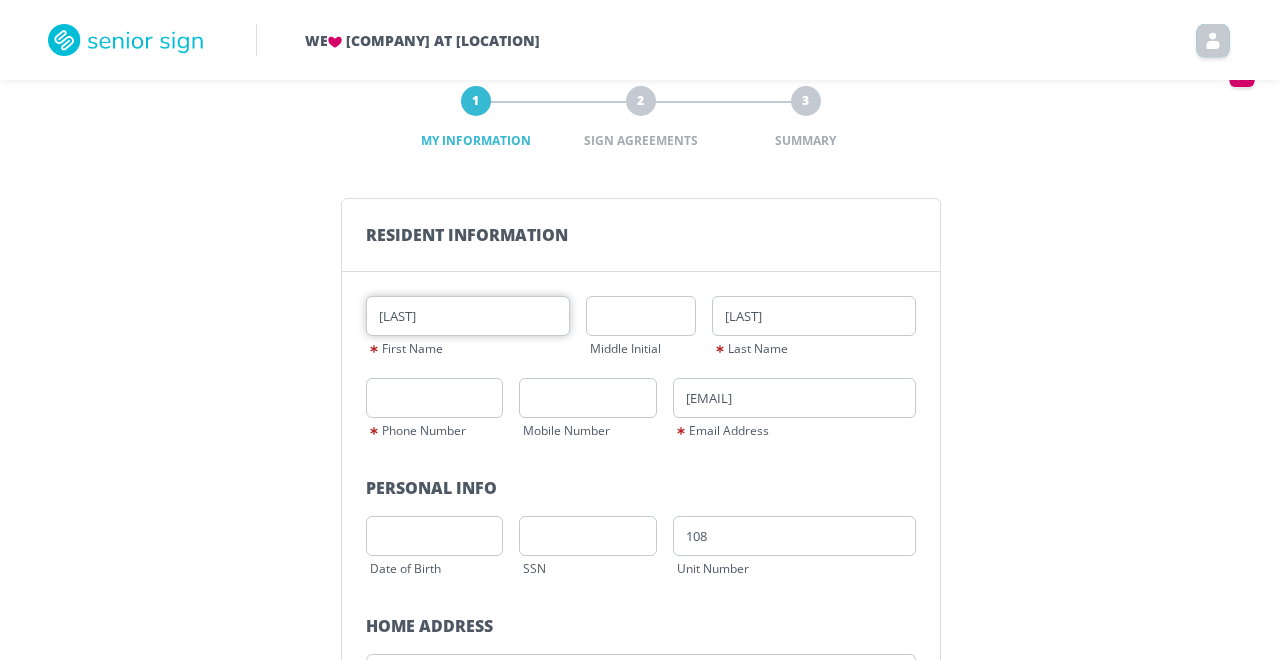 type on "[LAST]" 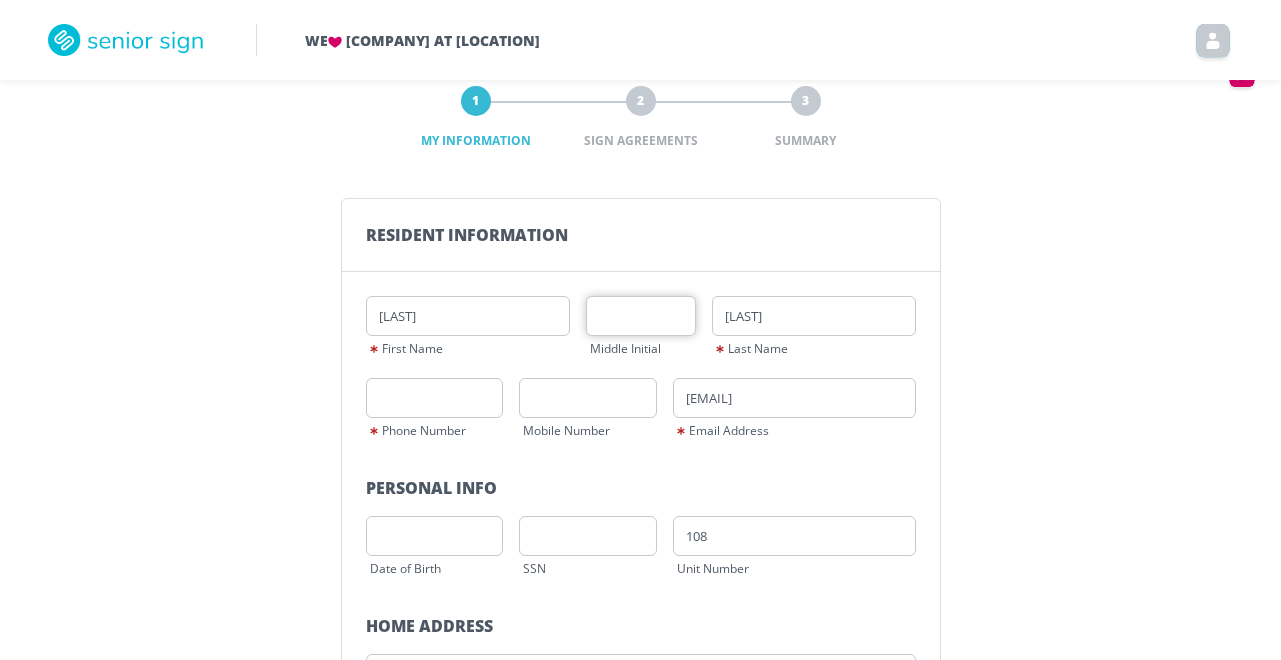 click at bounding box center (641, 316) 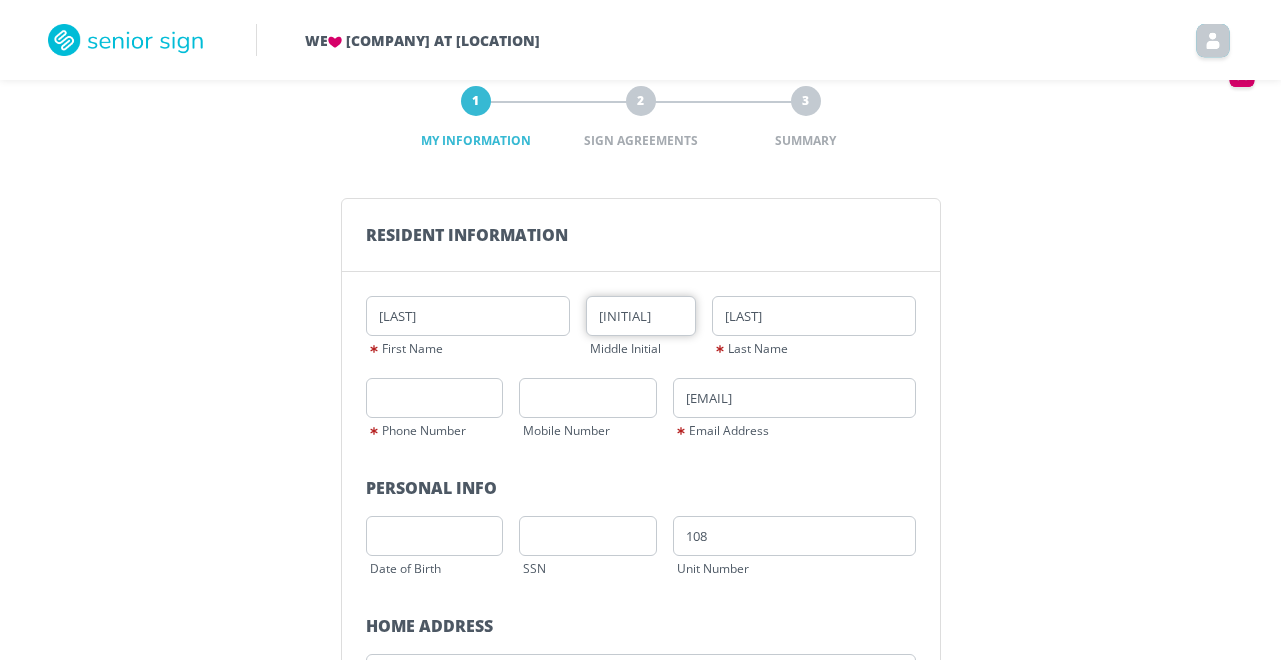 type on "[INITIAL]" 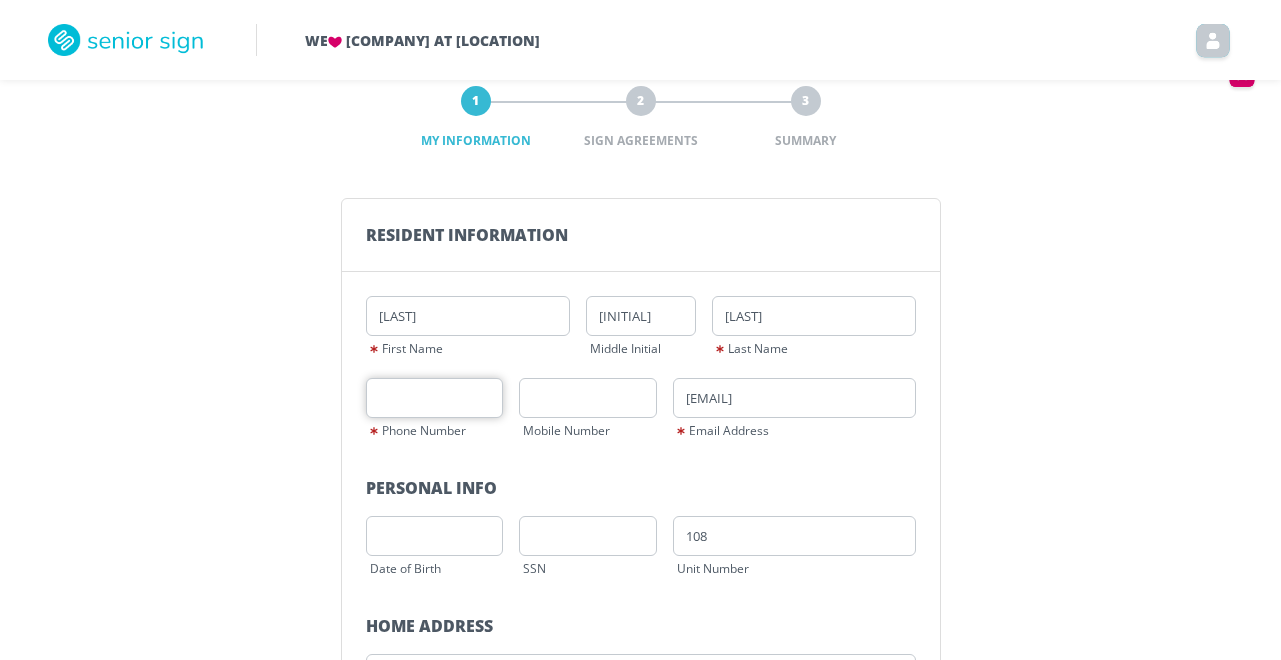 click at bounding box center (435, 398) 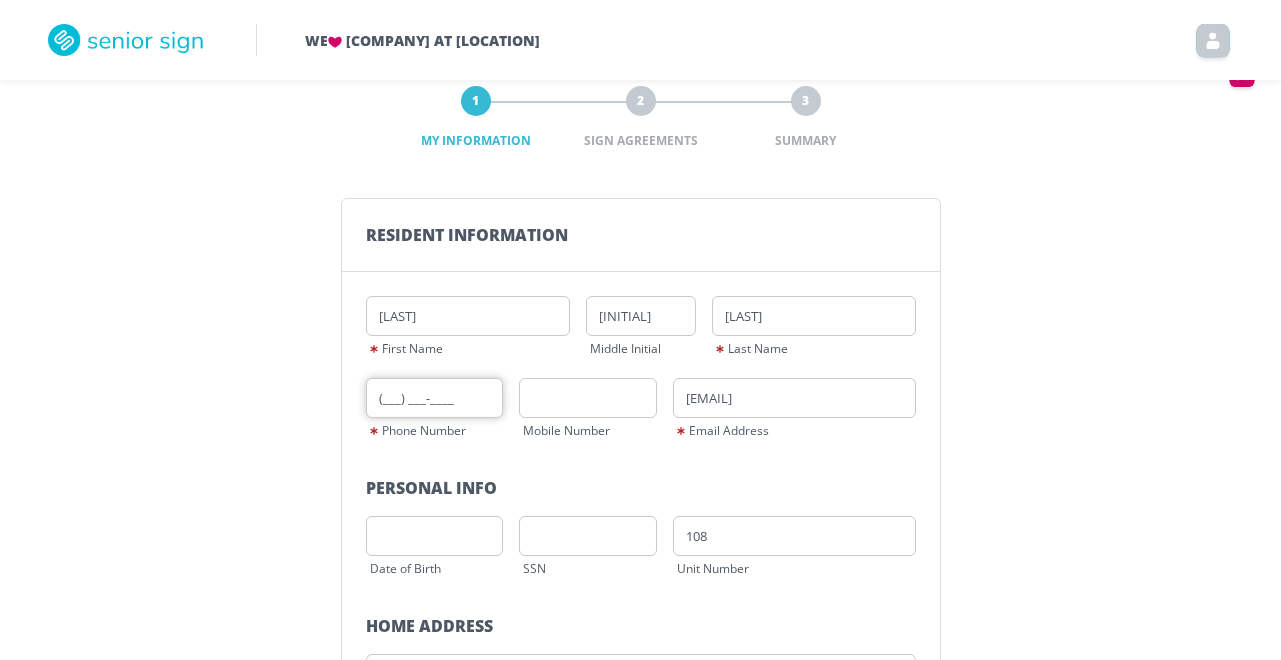type on "(937) 287-3147" 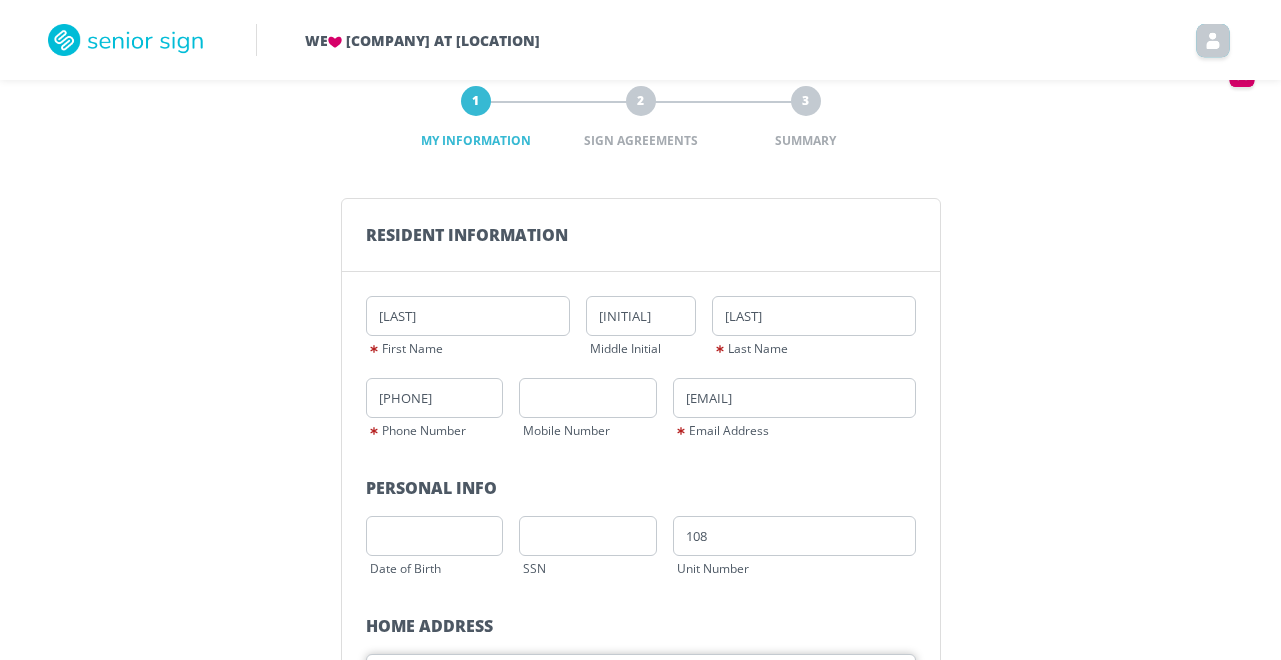 type on "8500 Thompson Run Road" 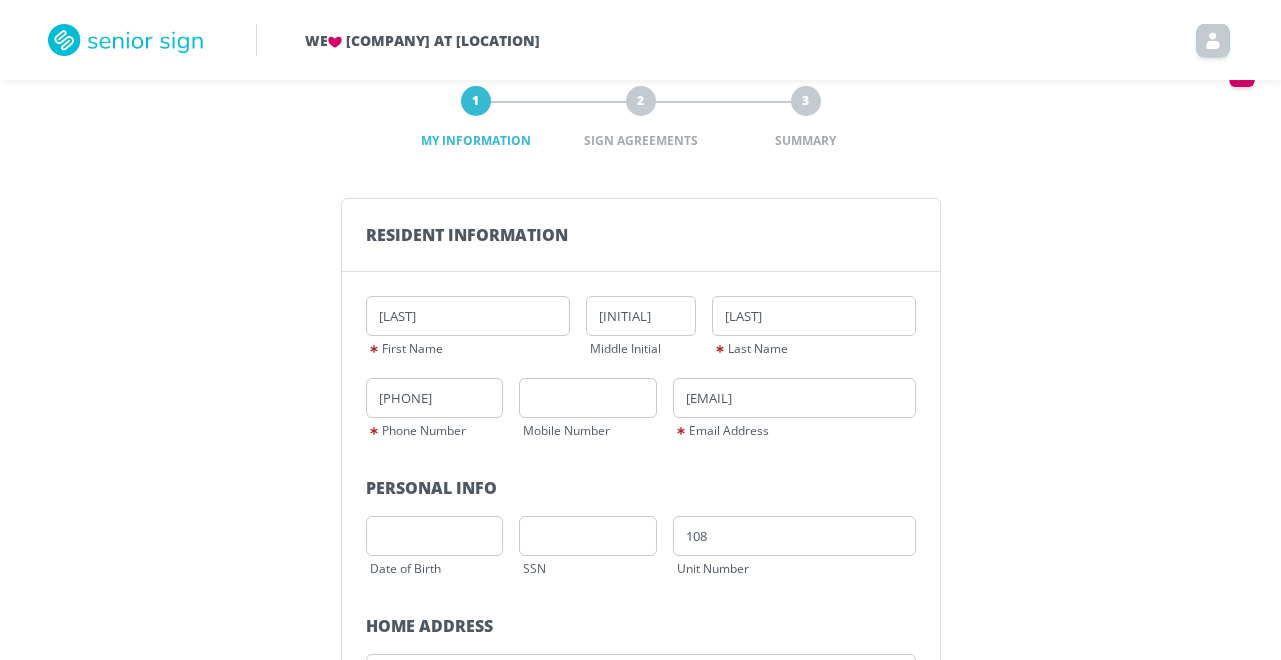type on "Allison Park" 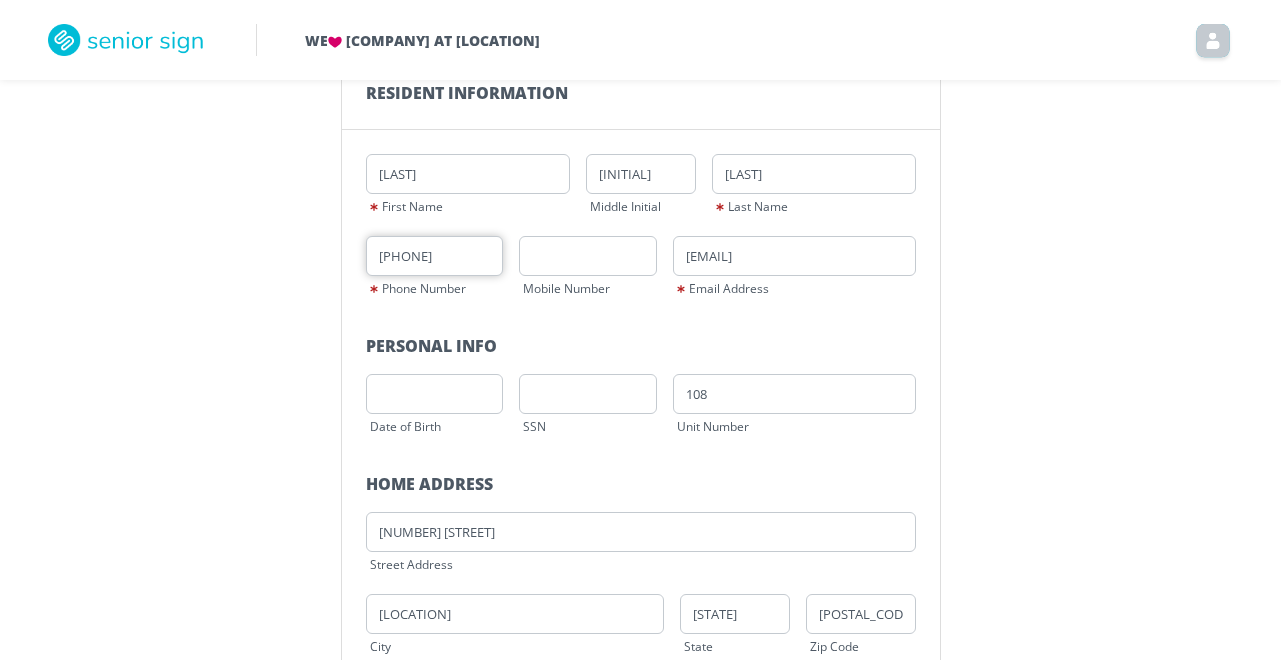 scroll, scrollTop: 185, scrollLeft: 0, axis: vertical 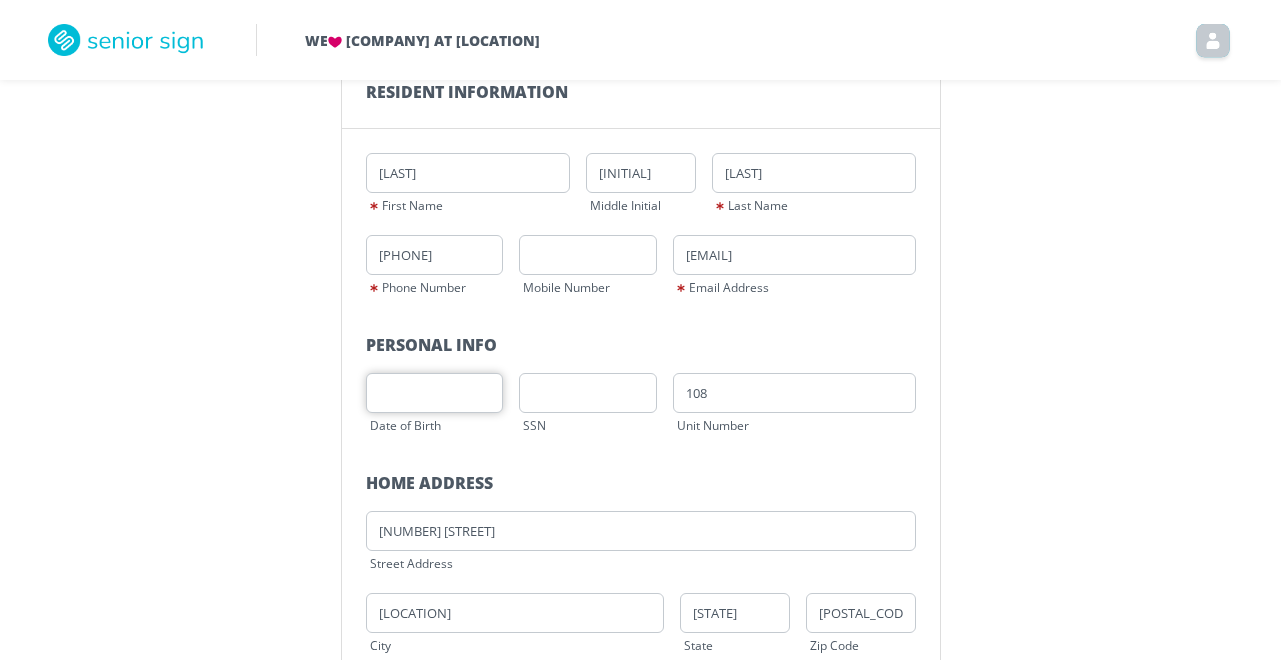 click at bounding box center (435, 393) 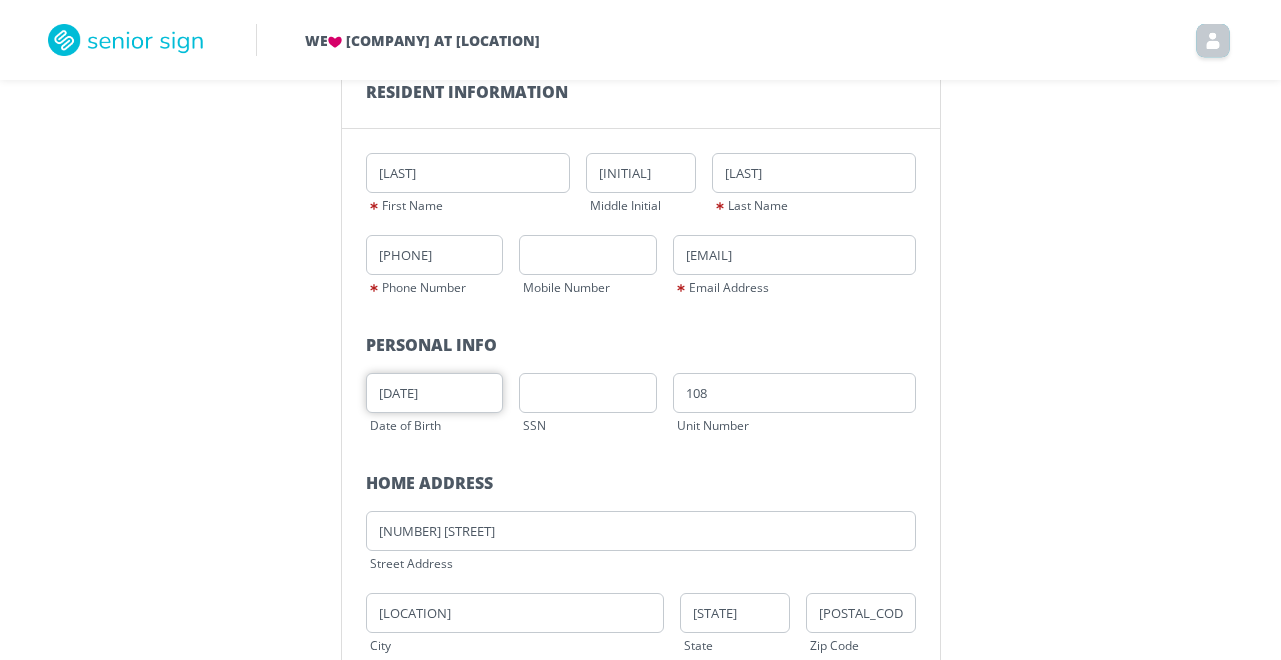 type on "[DATE]" 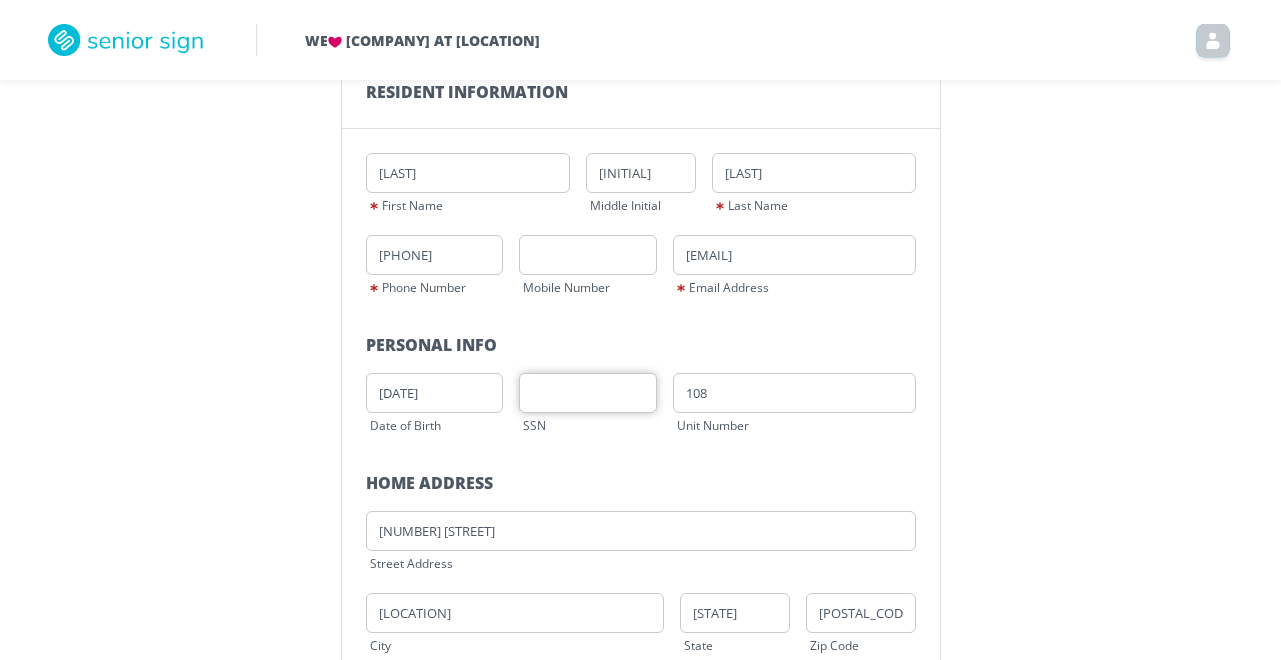 click at bounding box center (588, 393) 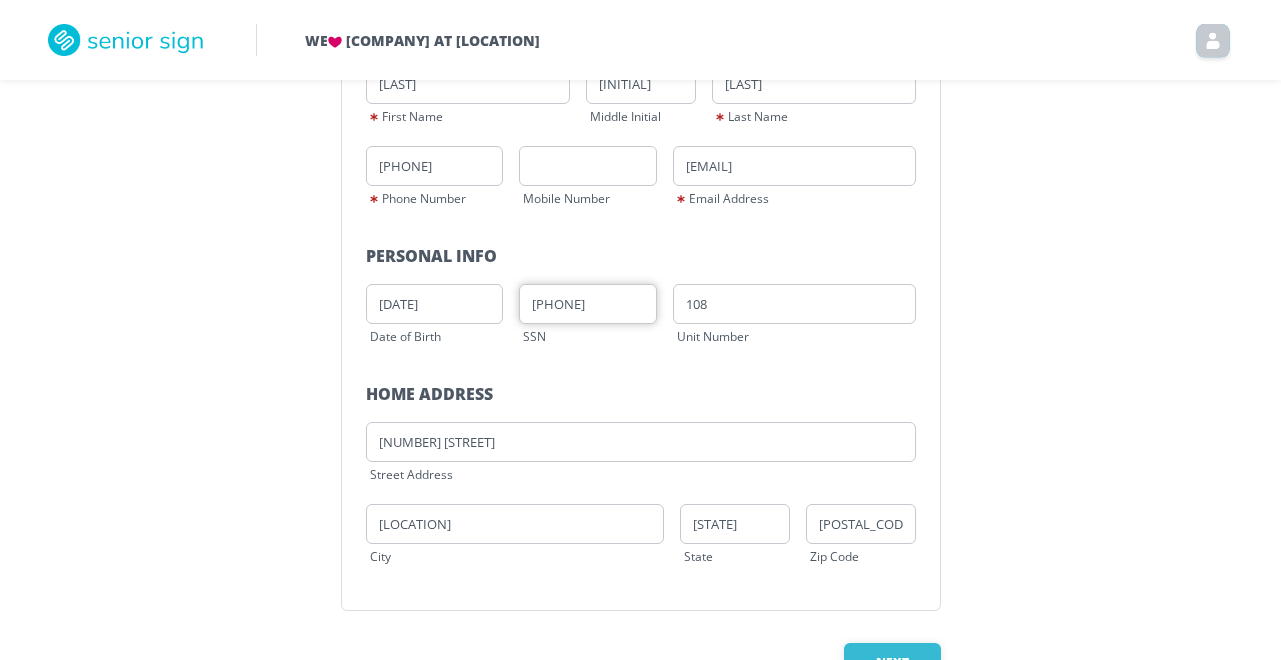 scroll, scrollTop: 345, scrollLeft: 0, axis: vertical 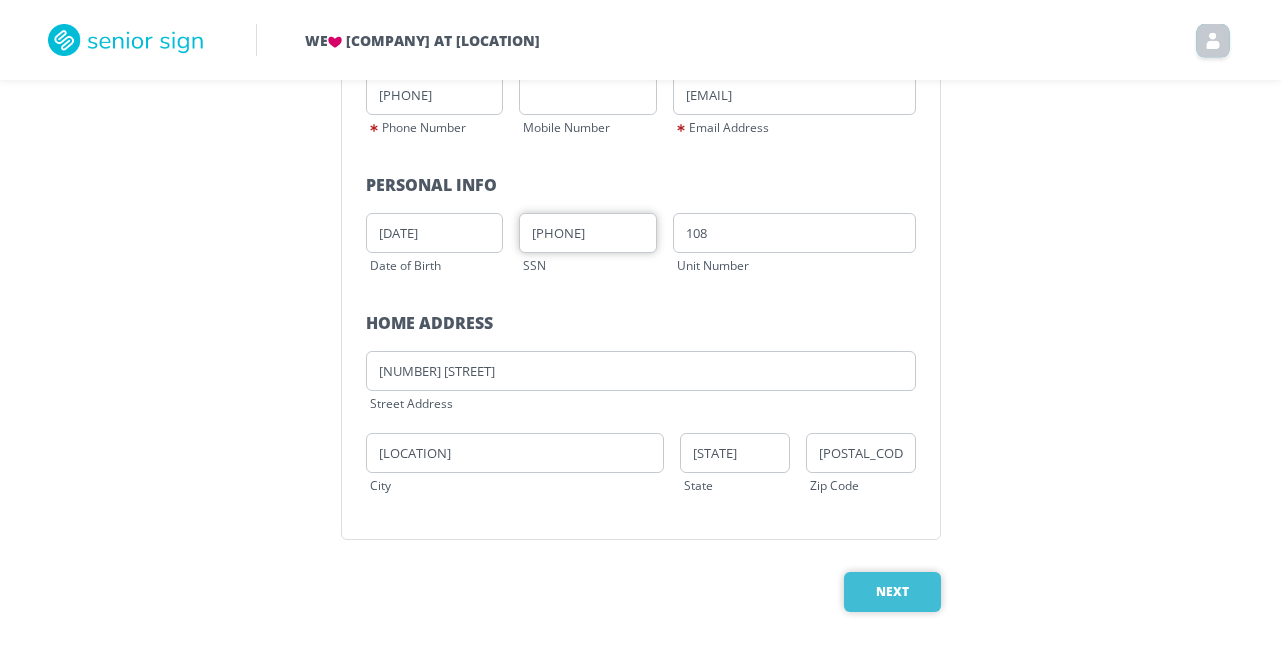 type on "204-42-1795" 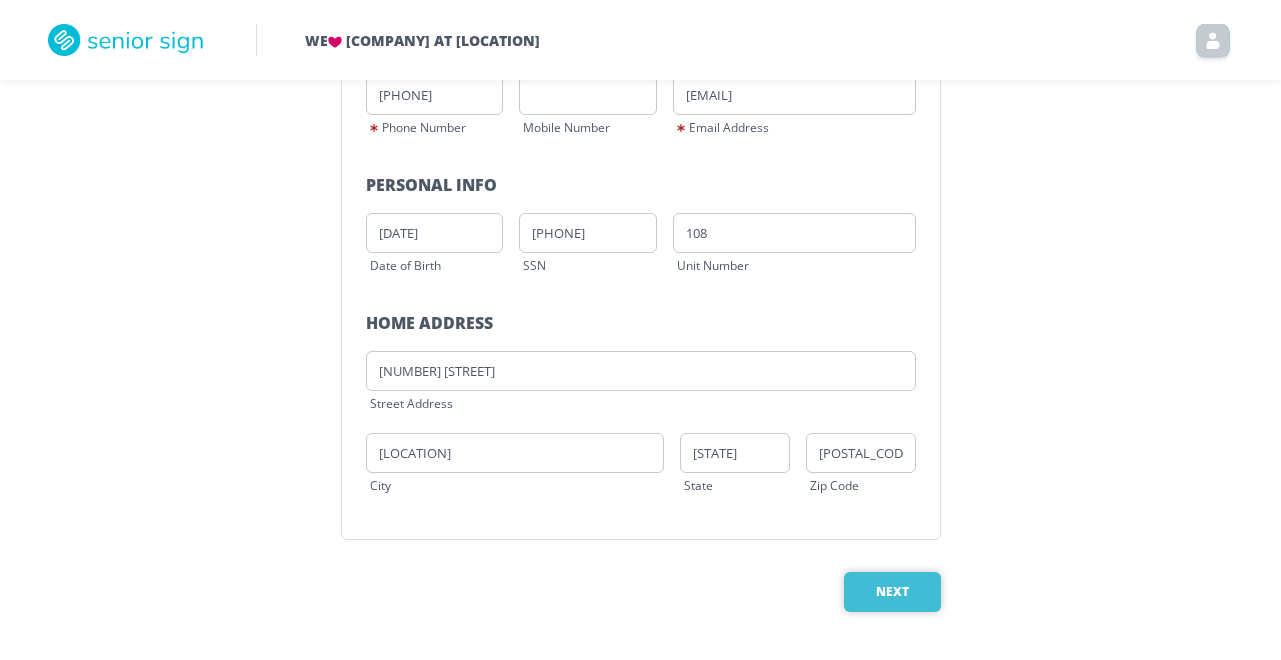 click on "Next" at bounding box center [892, 592] 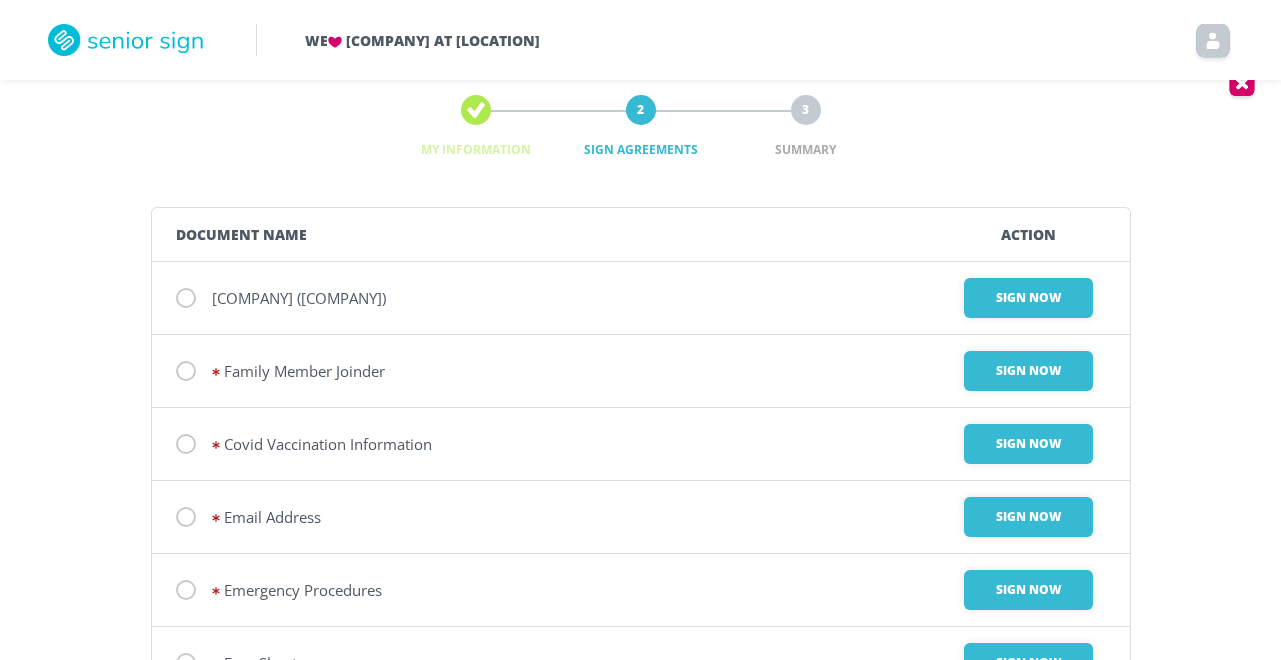 scroll, scrollTop: 0, scrollLeft: 0, axis: both 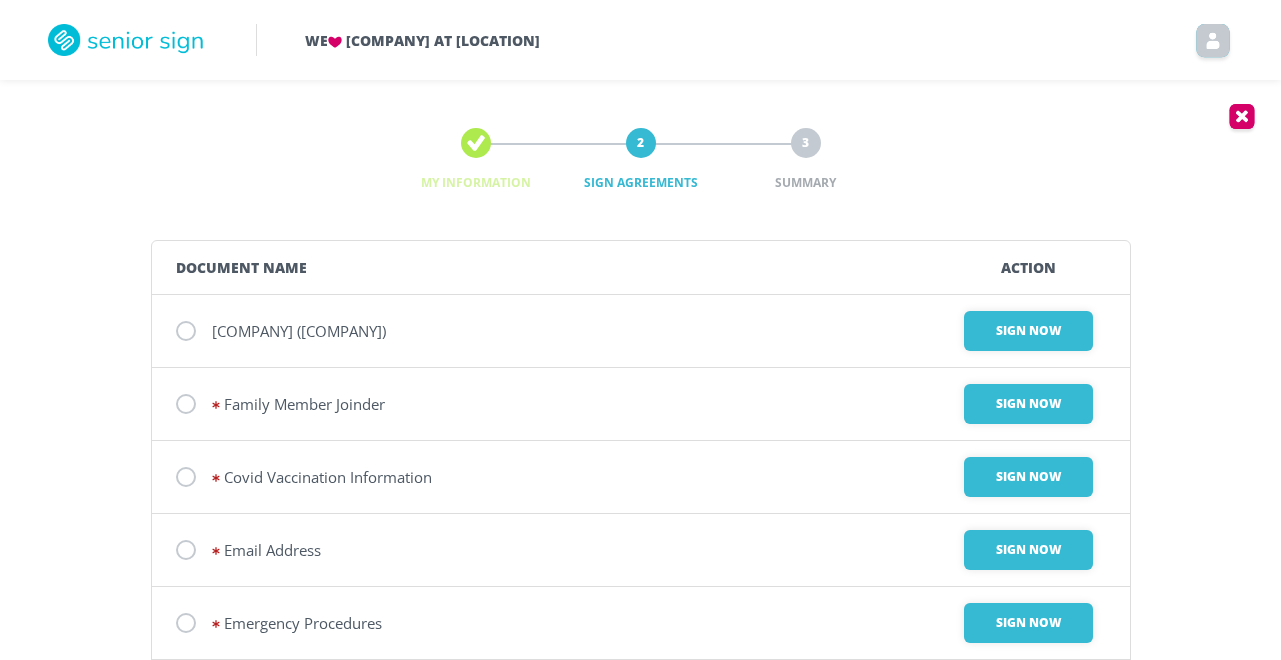 click at bounding box center [476, 142] 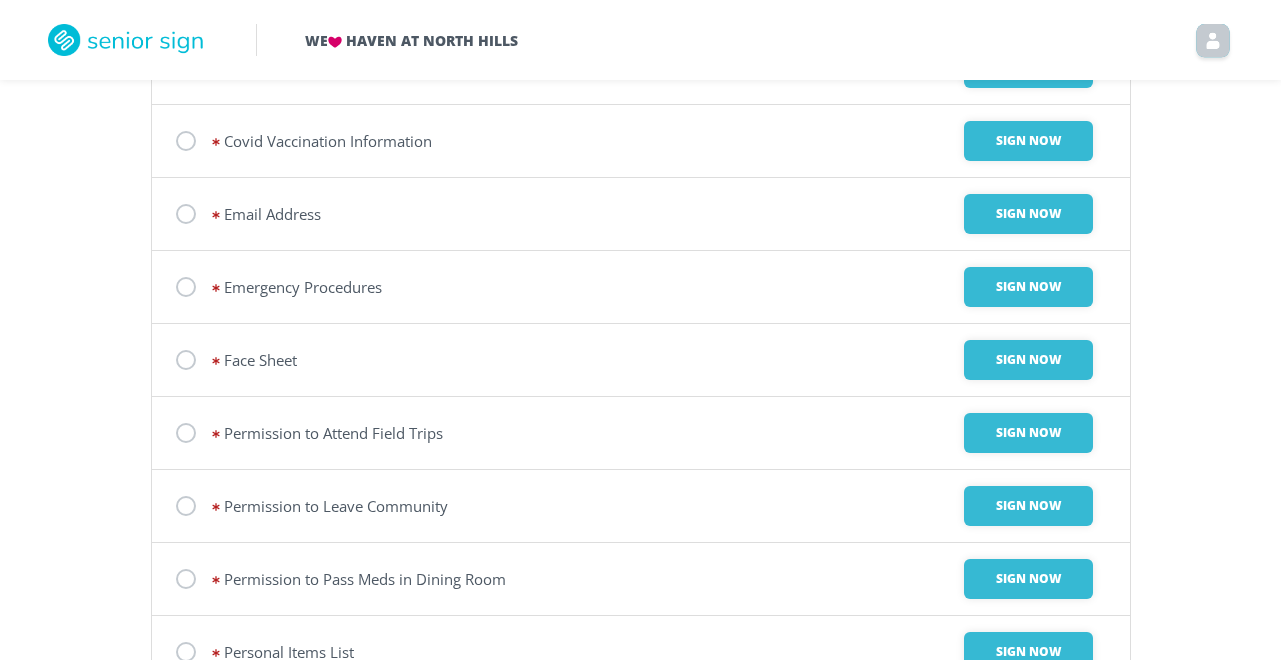 scroll, scrollTop: 0, scrollLeft: 0, axis: both 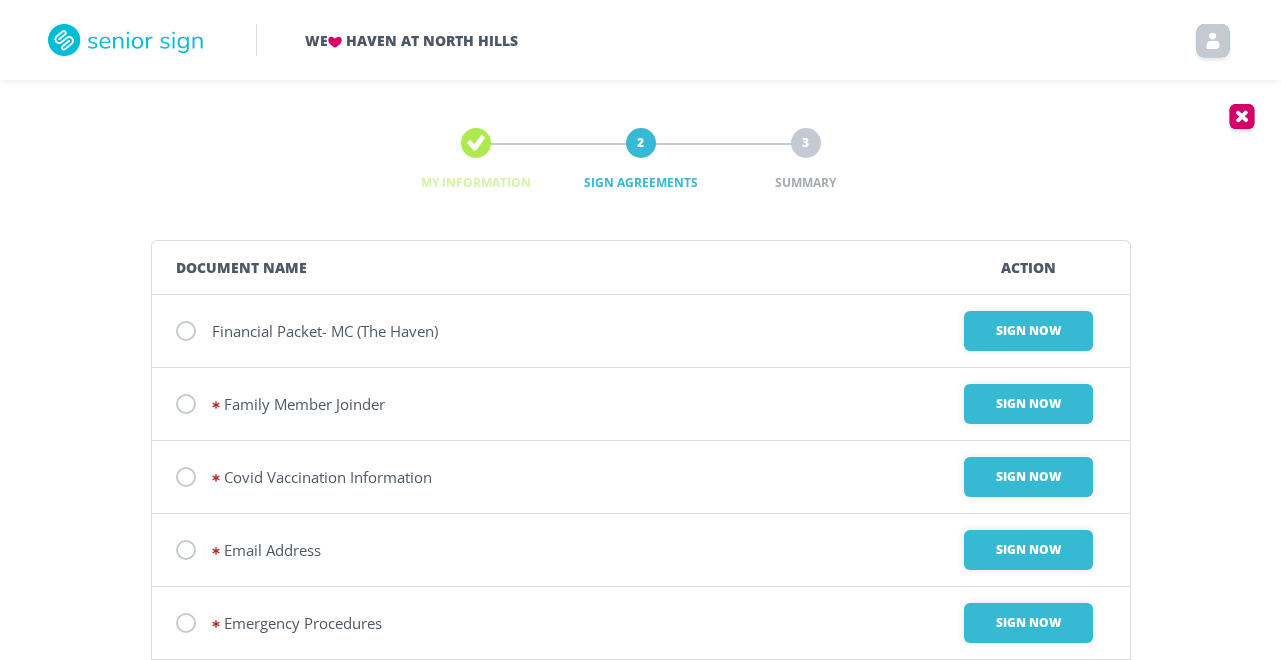 click on "[COMPANY] ([COMPANY])" at bounding box center (325, 331) 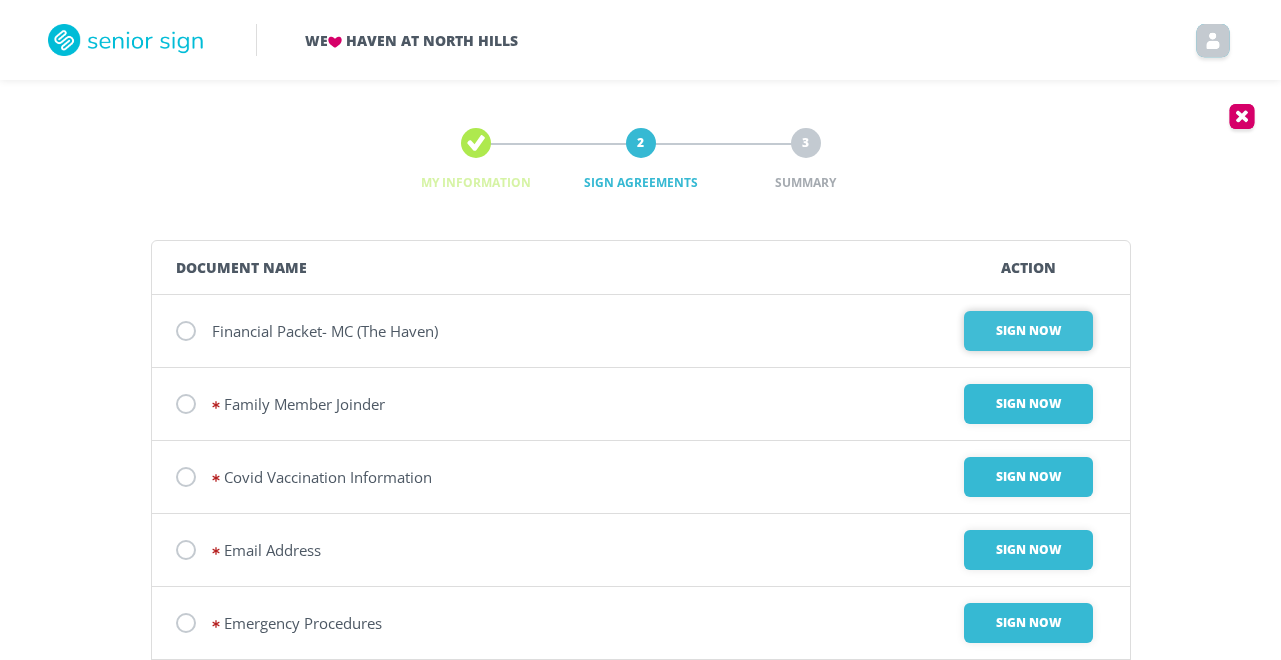 click on "Sign Now" at bounding box center [1028, 331] 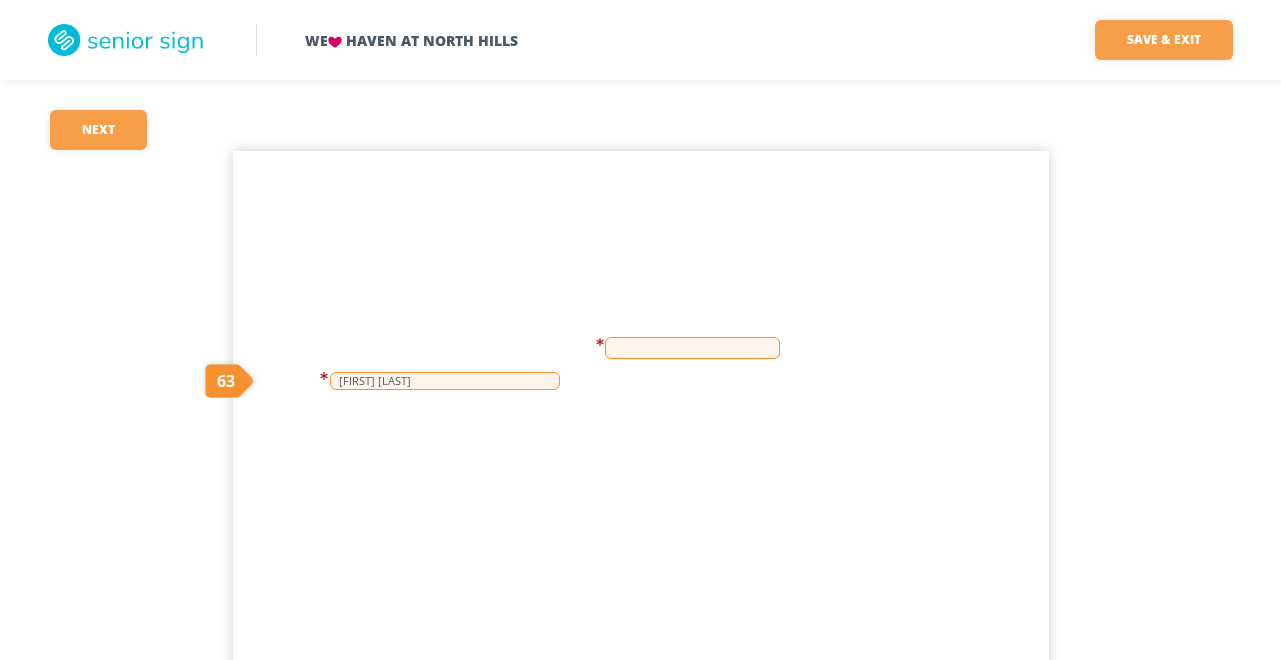click at bounding box center [692, 348] 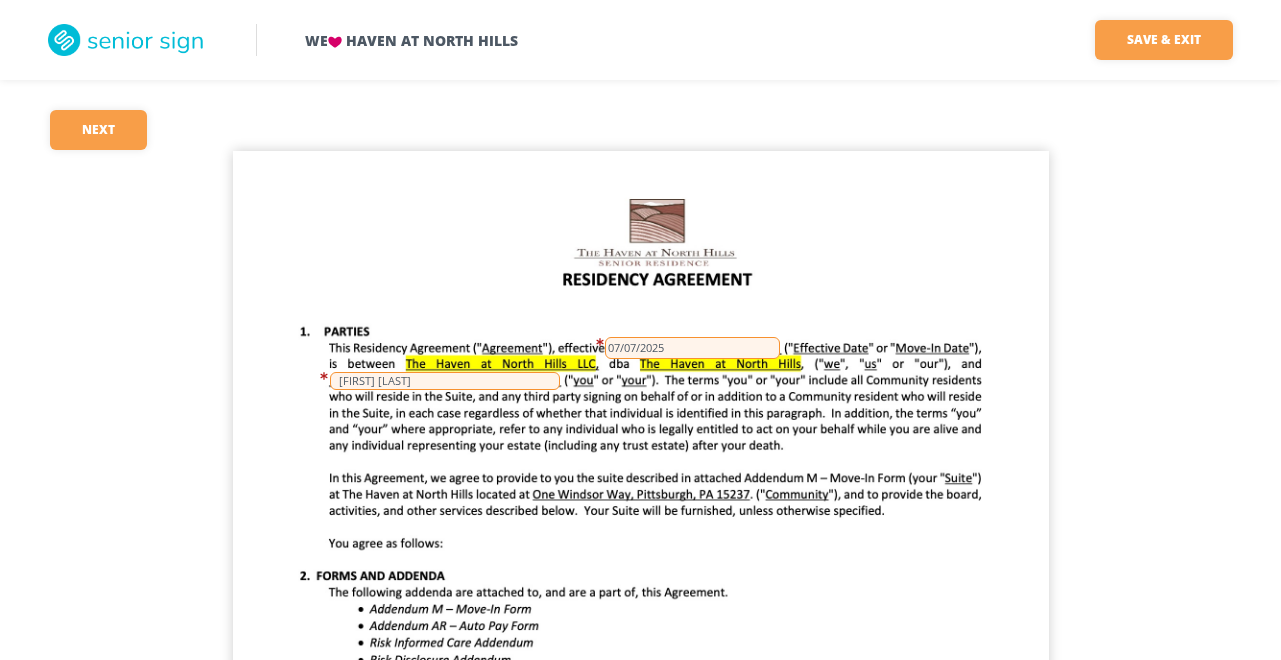 click on "07/07/2025" at bounding box center [692, 348] 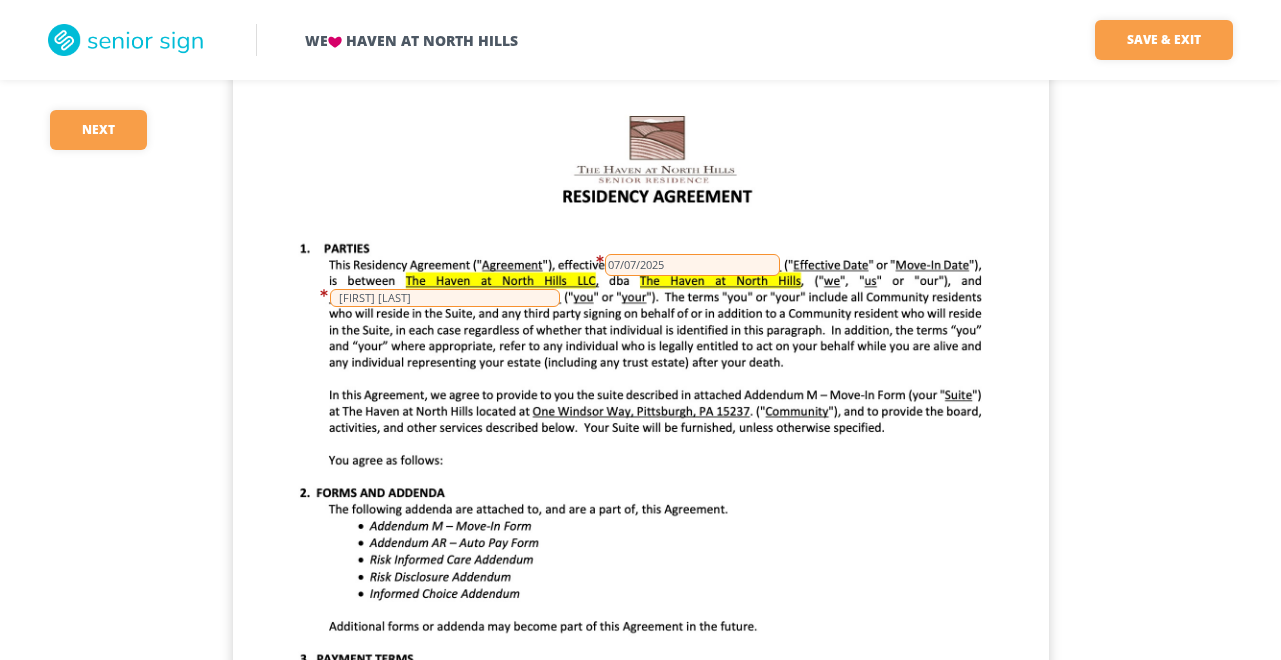 scroll, scrollTop: 0, scrollLeft: 0, axis: both 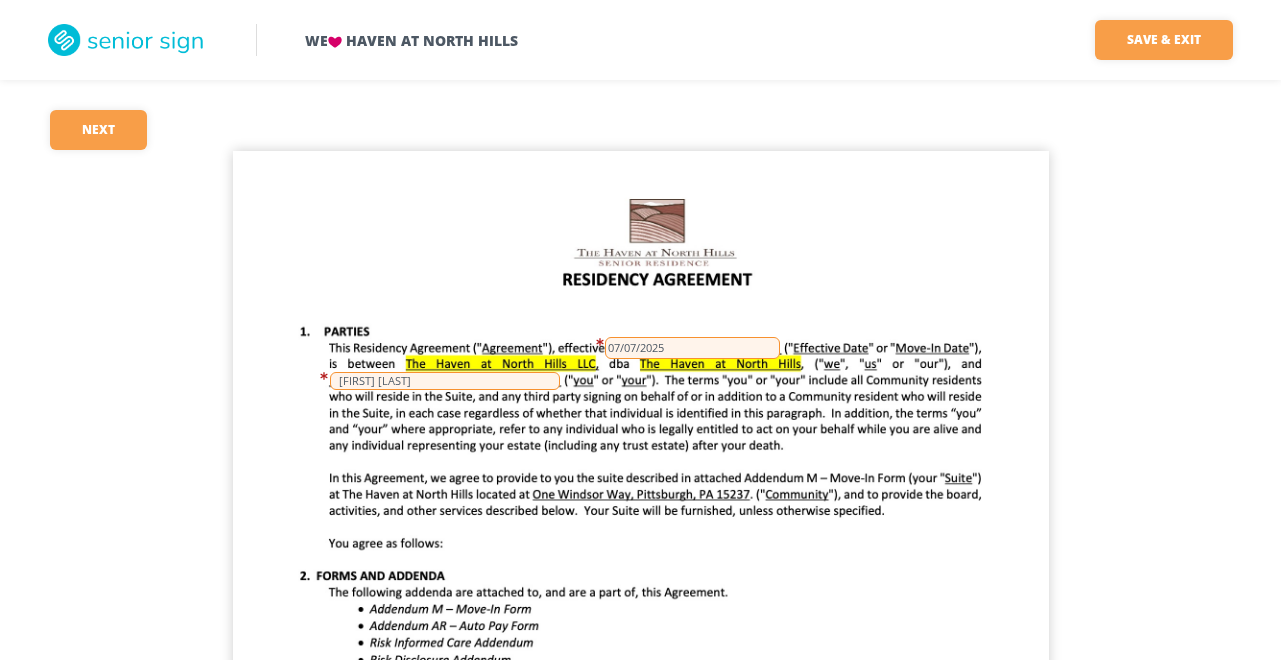 click on "07/07/2025" at bounding box center [692, 348] 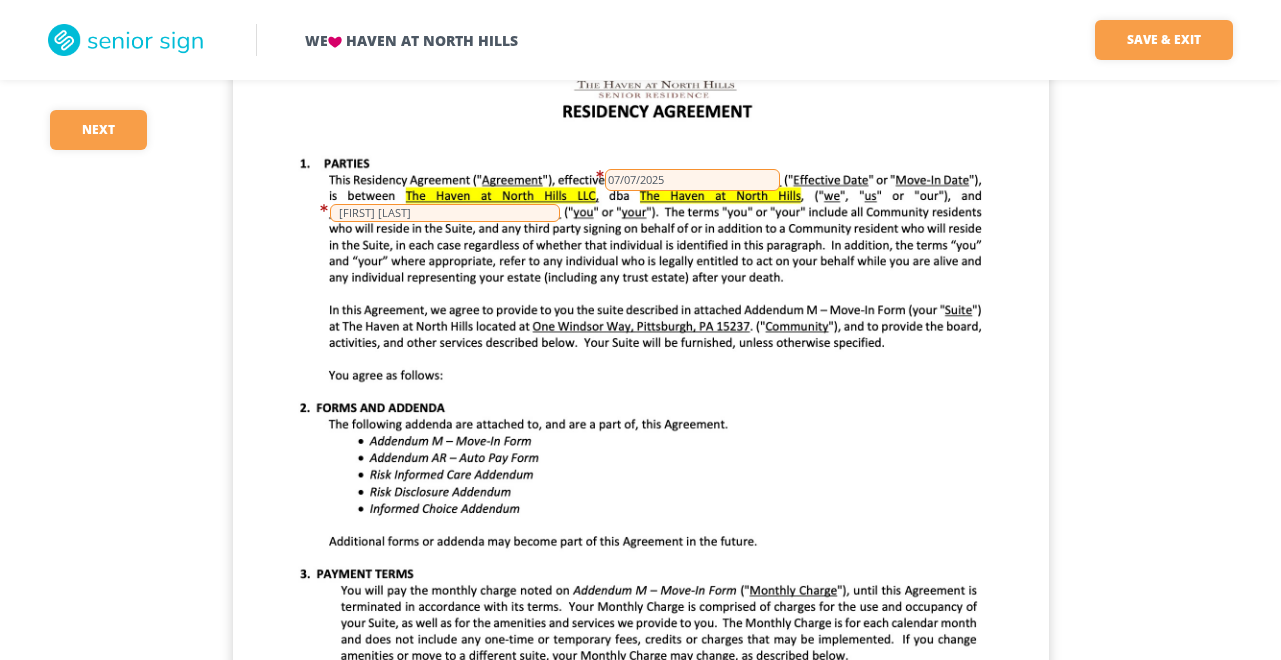 scroll, scrollTop: 167, scrollLeft: 0, axis: vertical 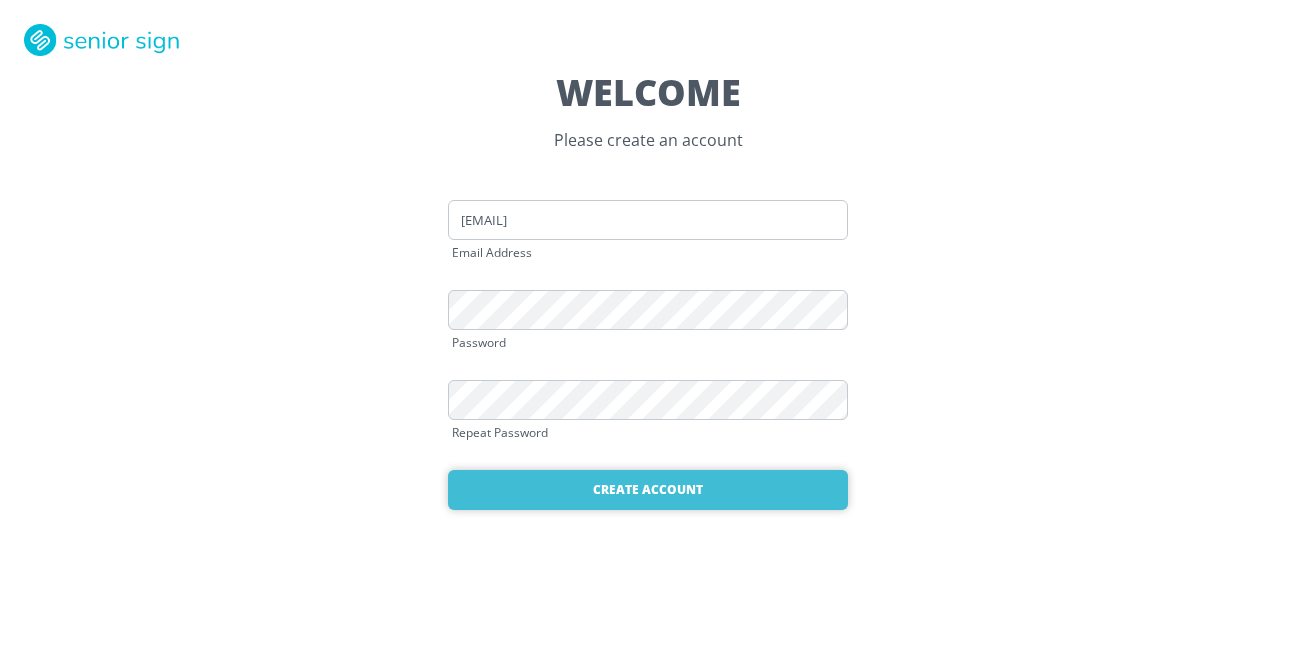 click on "Create Account" at bounding box center (648, 490) 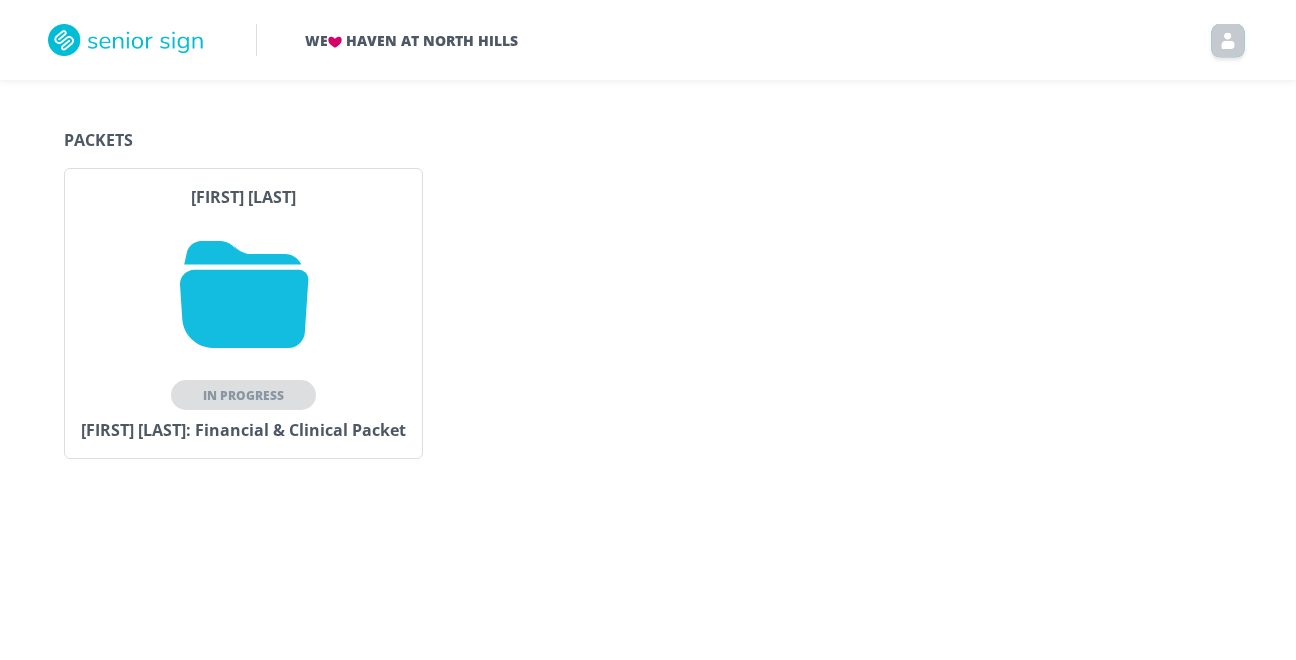 click on "In Progress" at bounding box center [243, 395] 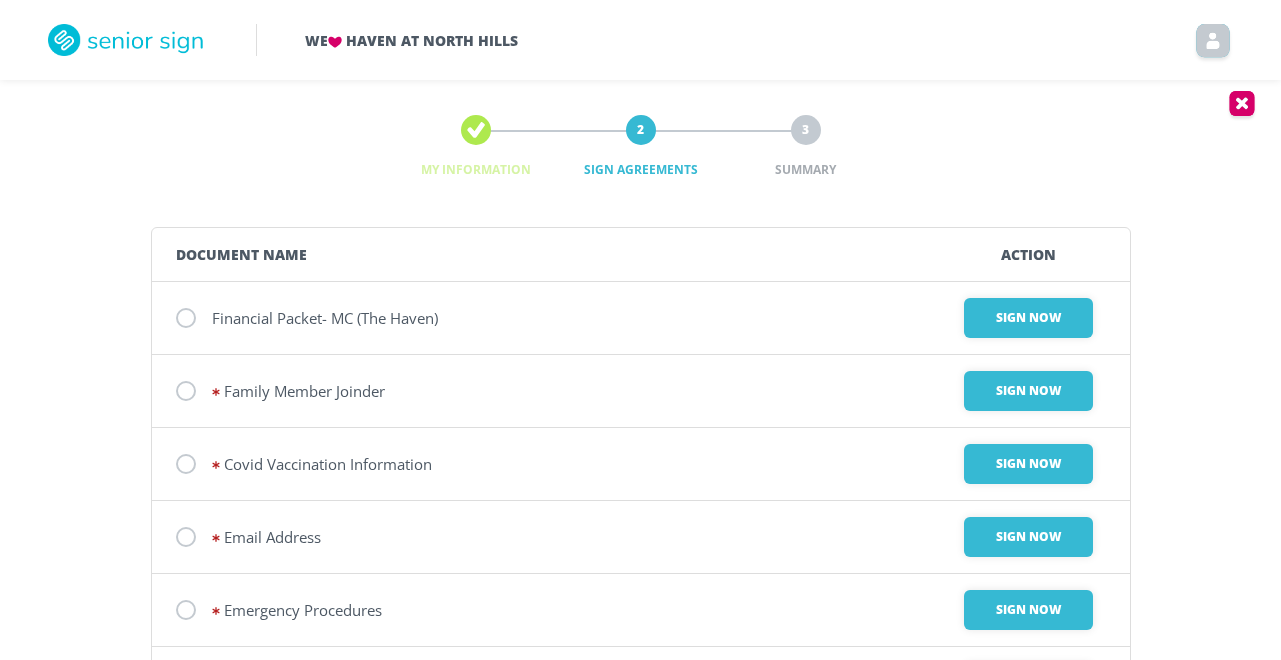 scroll, scrollTop: 0, scrollLeft: 0, axis: both 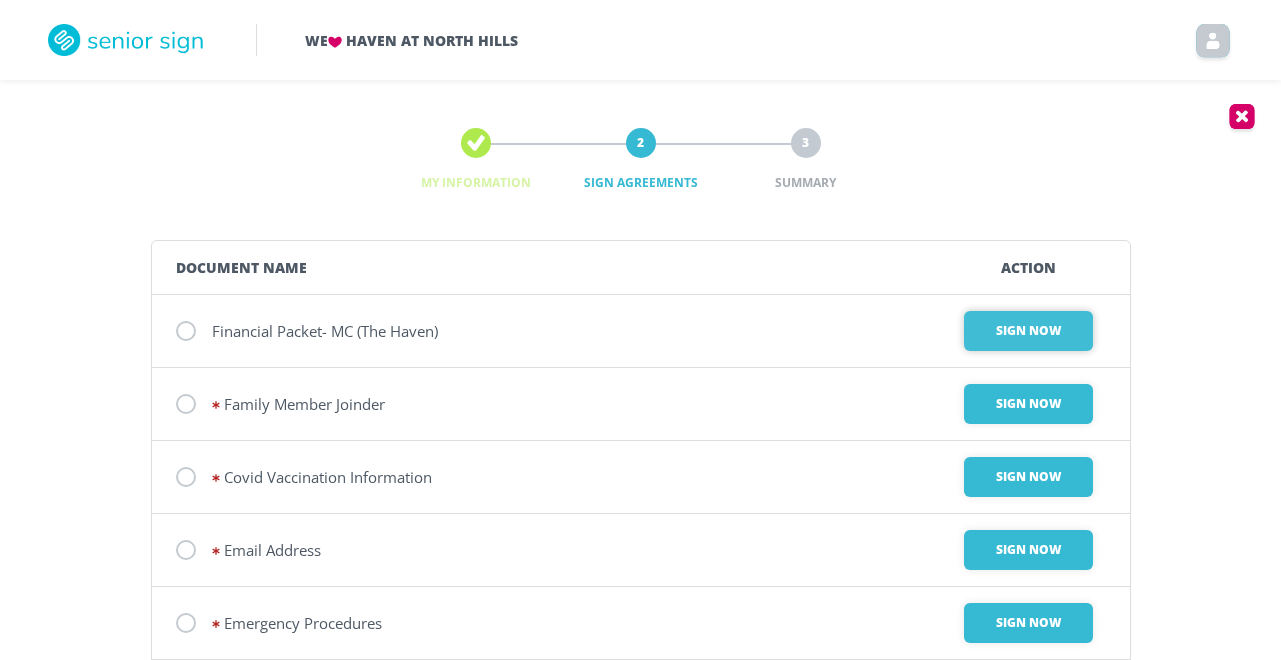 click on "Sign Now" at bounding box center [1028, 331] 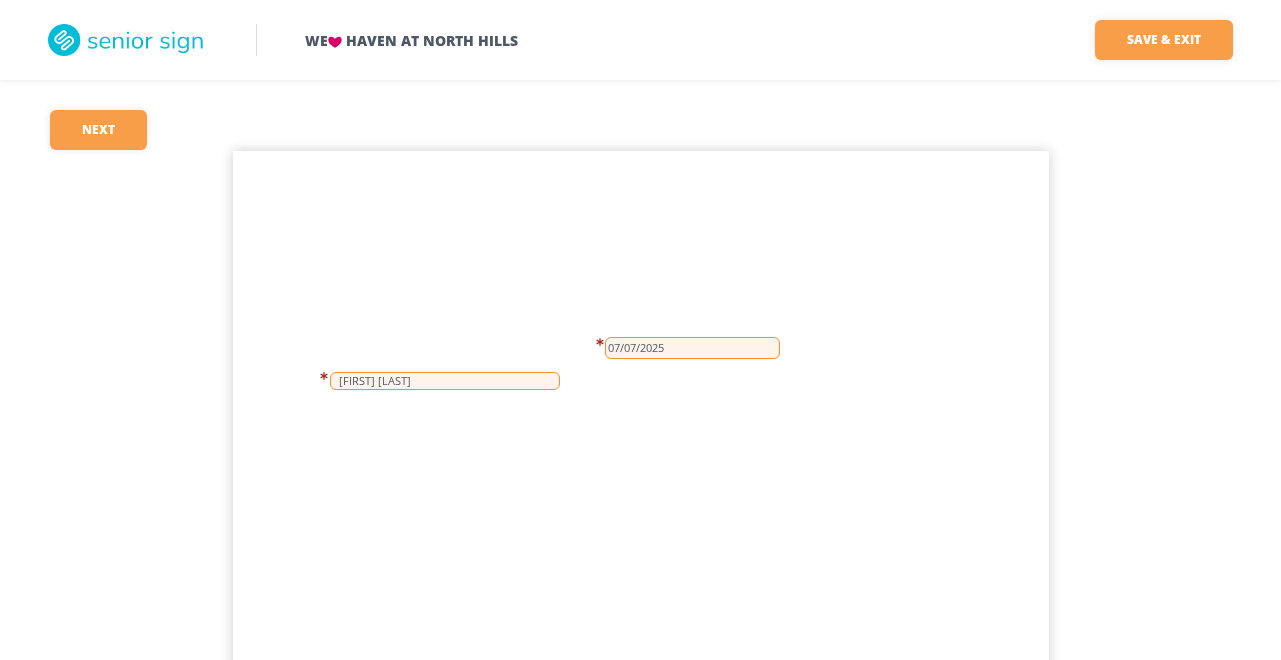 click on "07/07/2025" at bounding box center [692, 348] 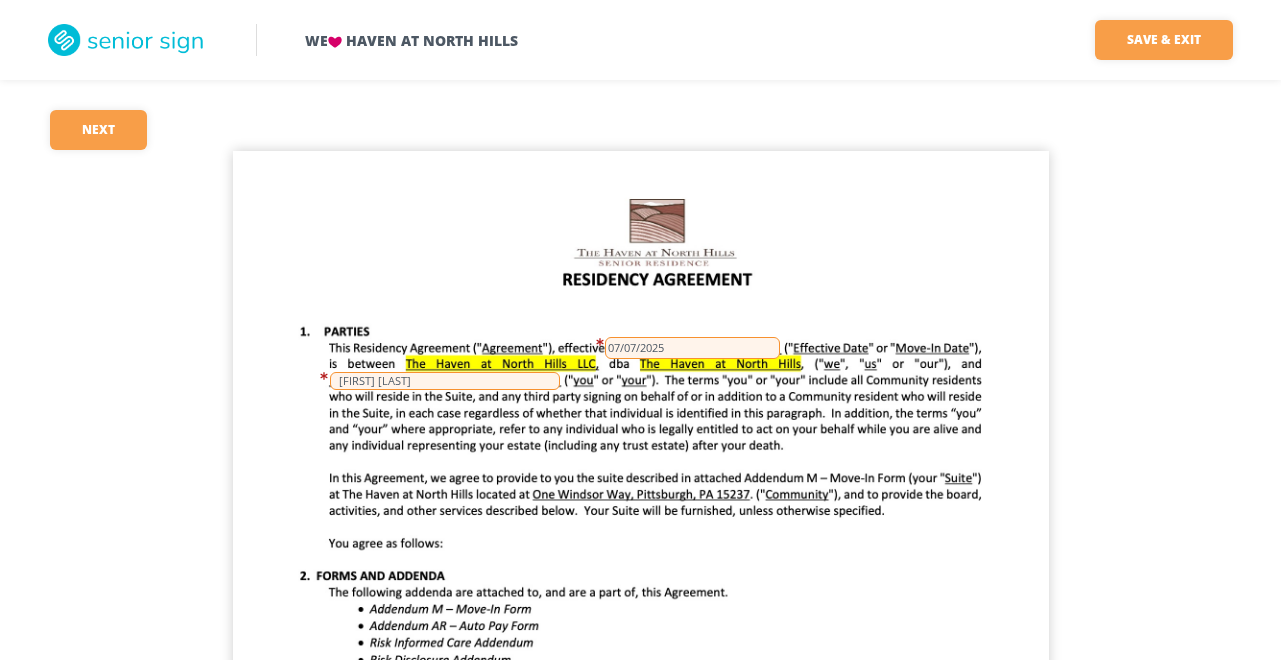 click on "07/07/2025" at bounding box center [692, 348] 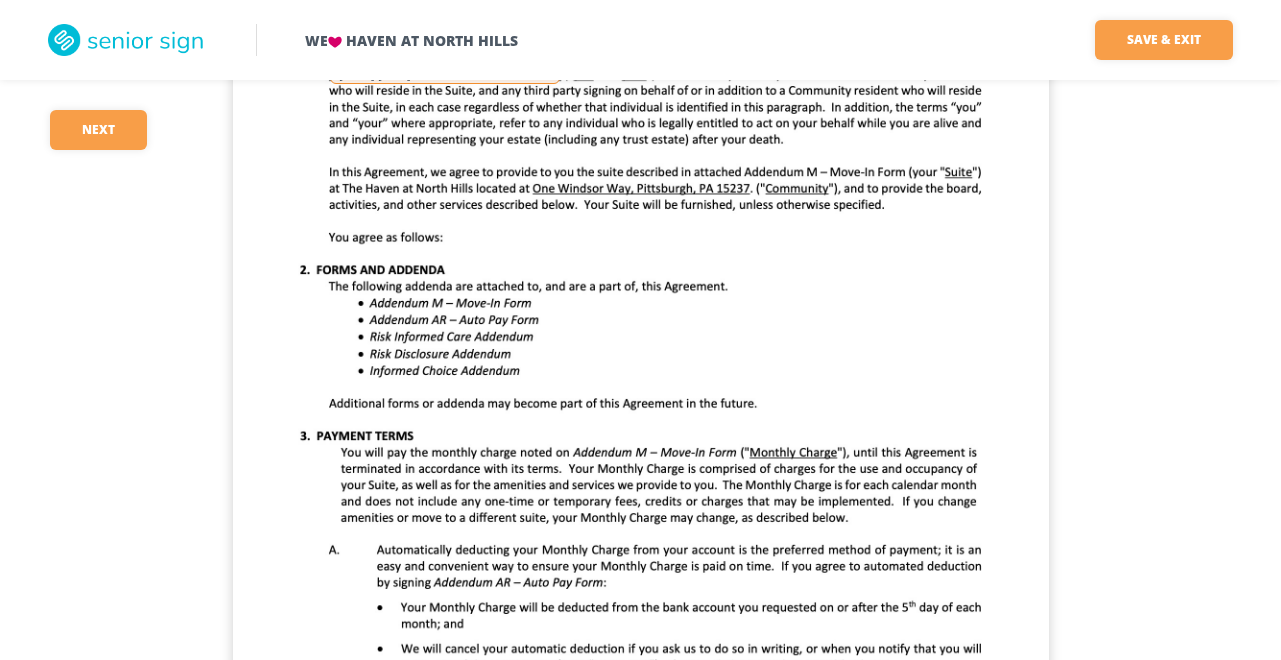 scroll, scrollTop: 0, scrollLeft: 0, axis: both 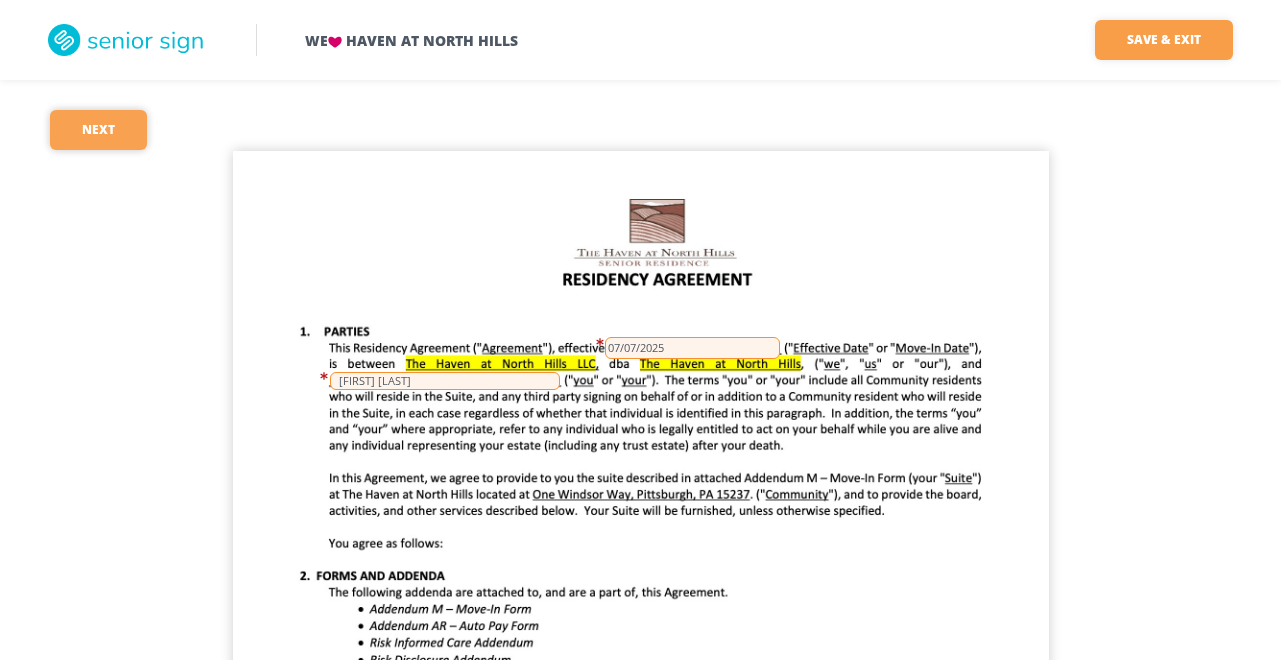 click on "Next" at bounding box center (98, 130) 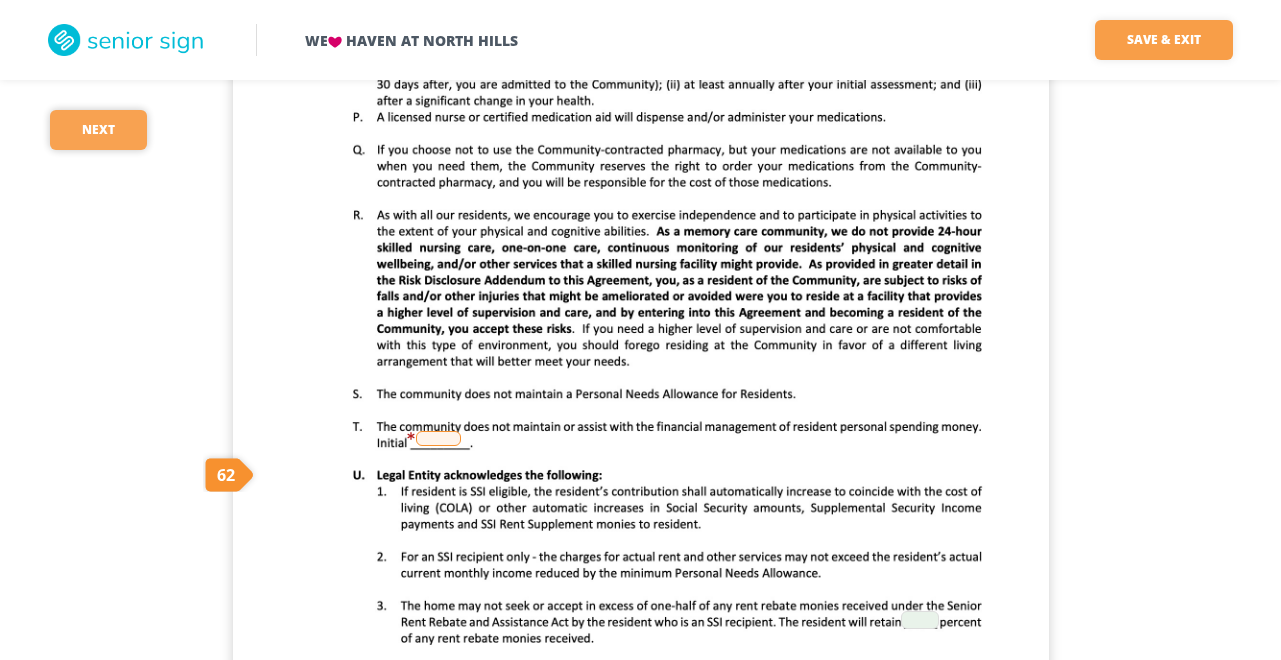 scroll, scrollTop: 3376, scrollLeft: 0, axis: vertical 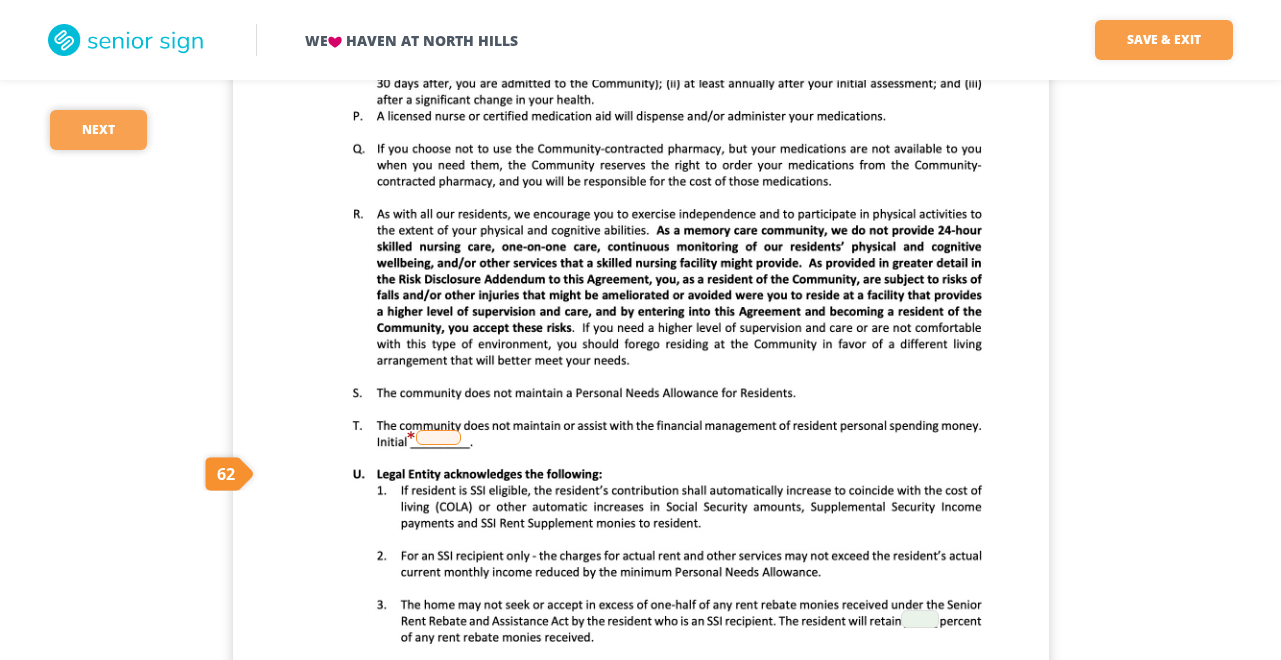 click on "Next" at bounding box center [98, 130] 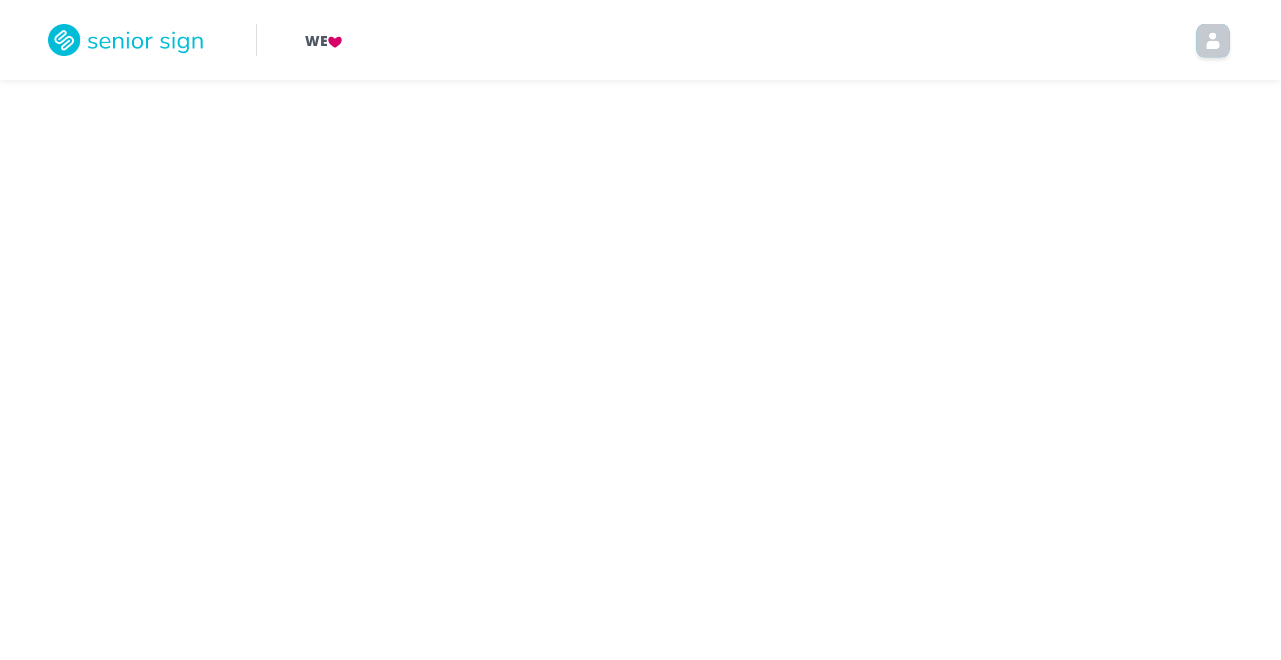 scroll, scrollTop: 0, scrollLeft: 0, axis: both 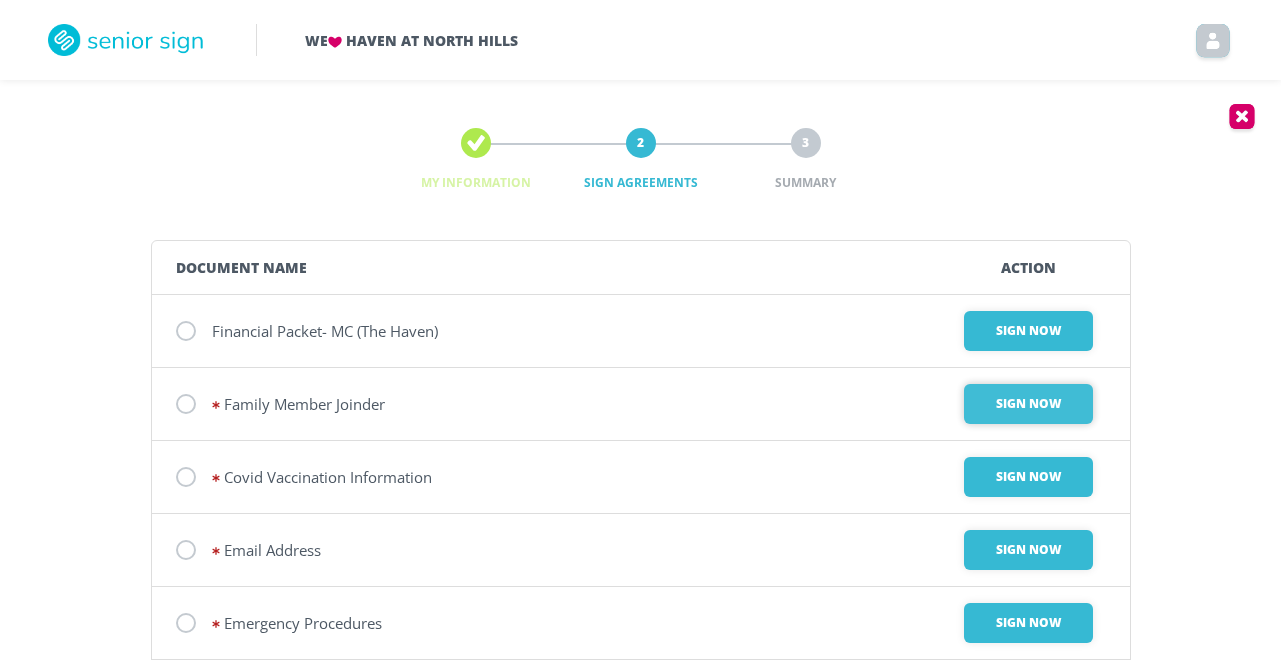 click on "Sign Now" at bounding box center [1028, 331] 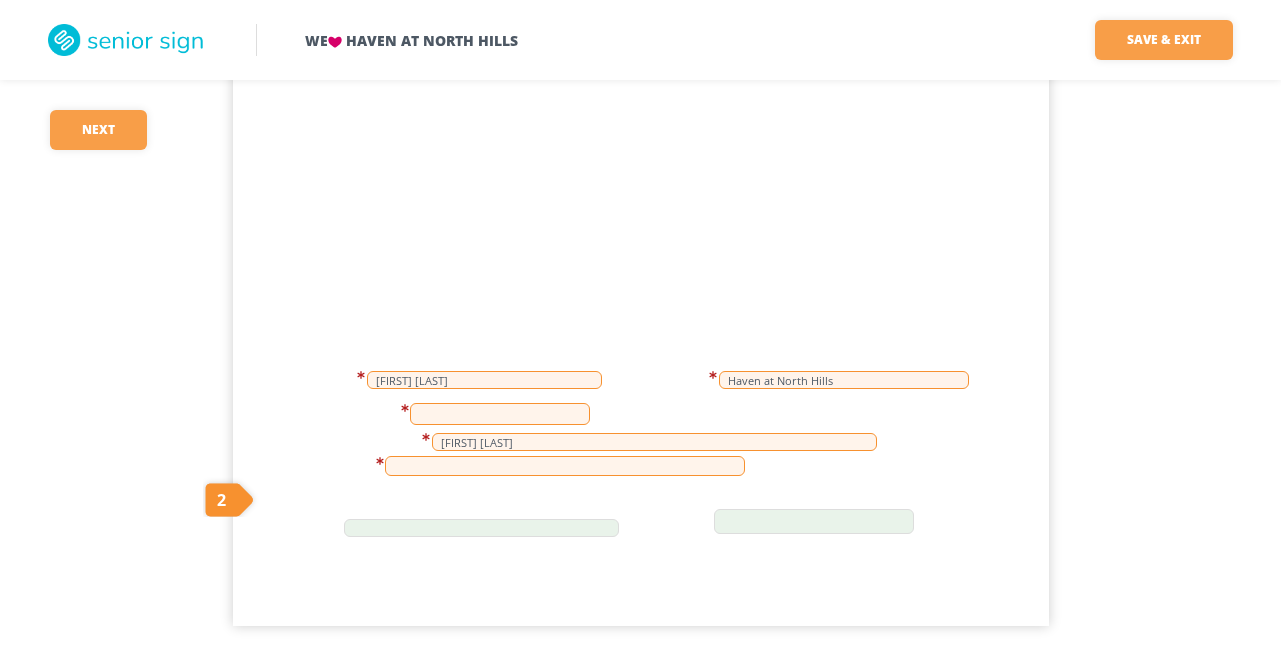 scroll, scrollTop: 602, scrollLeft: 0, axis: vertical 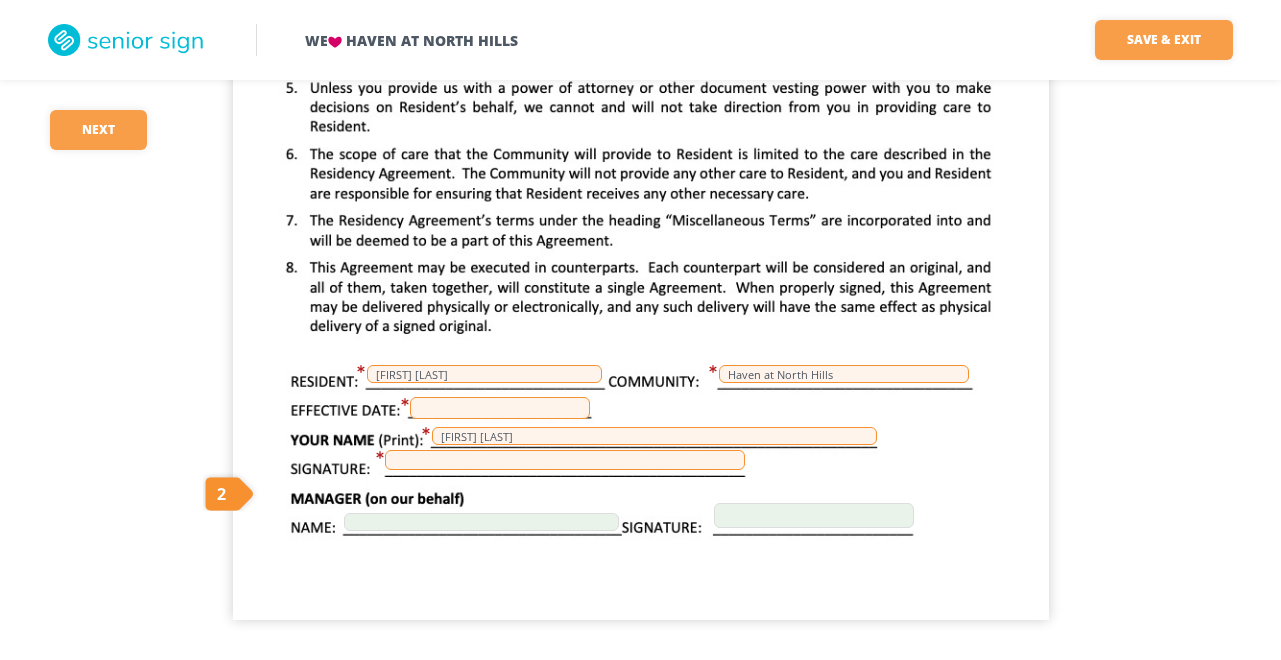 click at bounding box center (500, 408) 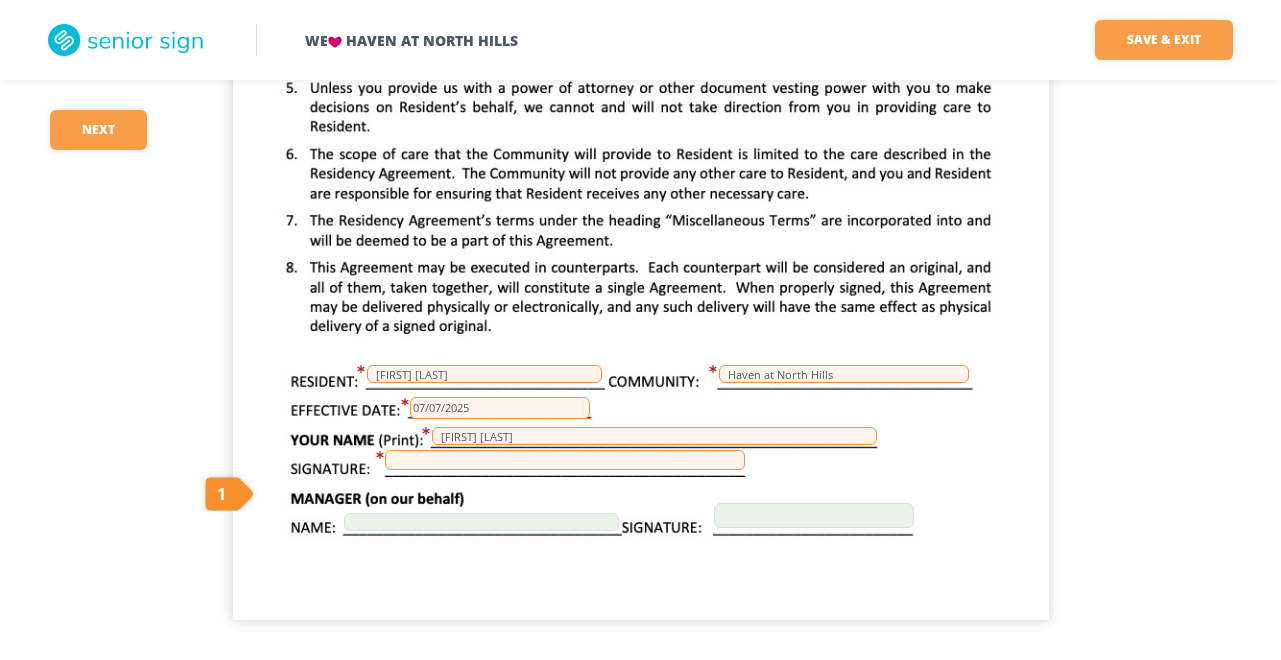 click on "07/07/2025" at bounding box center (500, 408) 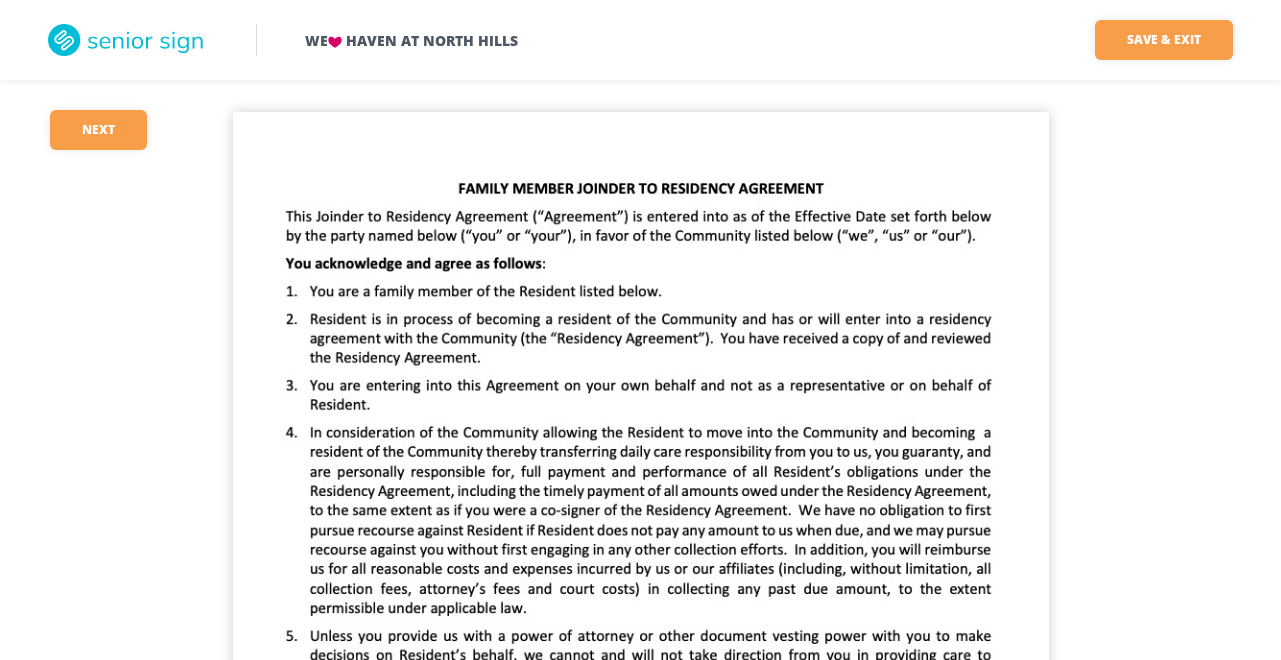 scroll, scrollTop: 0, scrollLeft: 0, axis: both 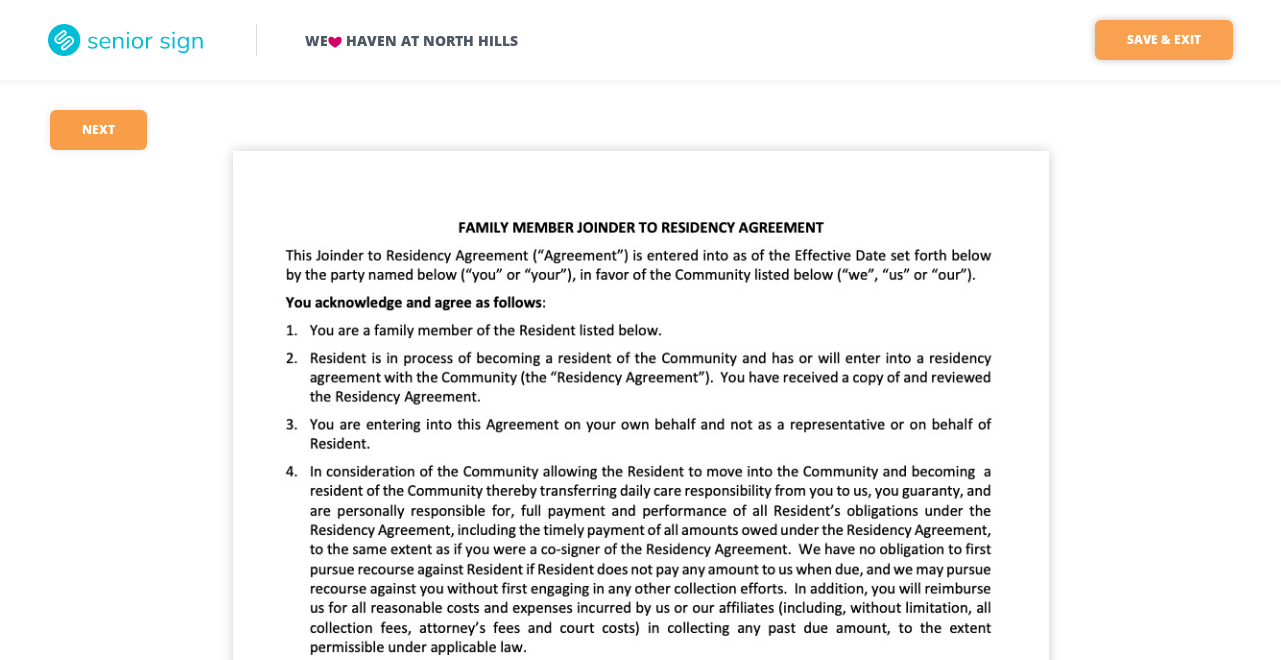 click on "Save & Exit" at bounding box center [1164, 40] 